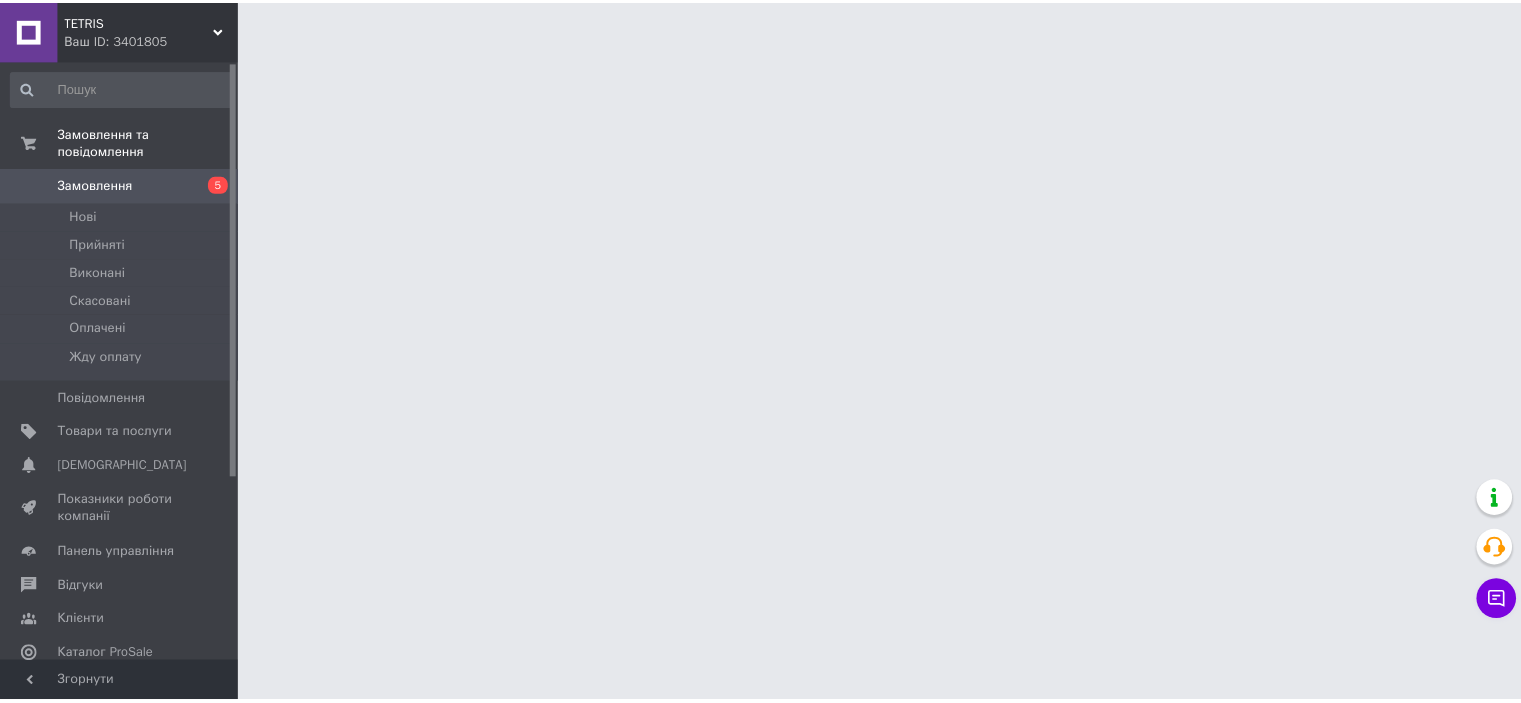 scroll, scrollTop: 0, scrollLeft: 0, axis: both 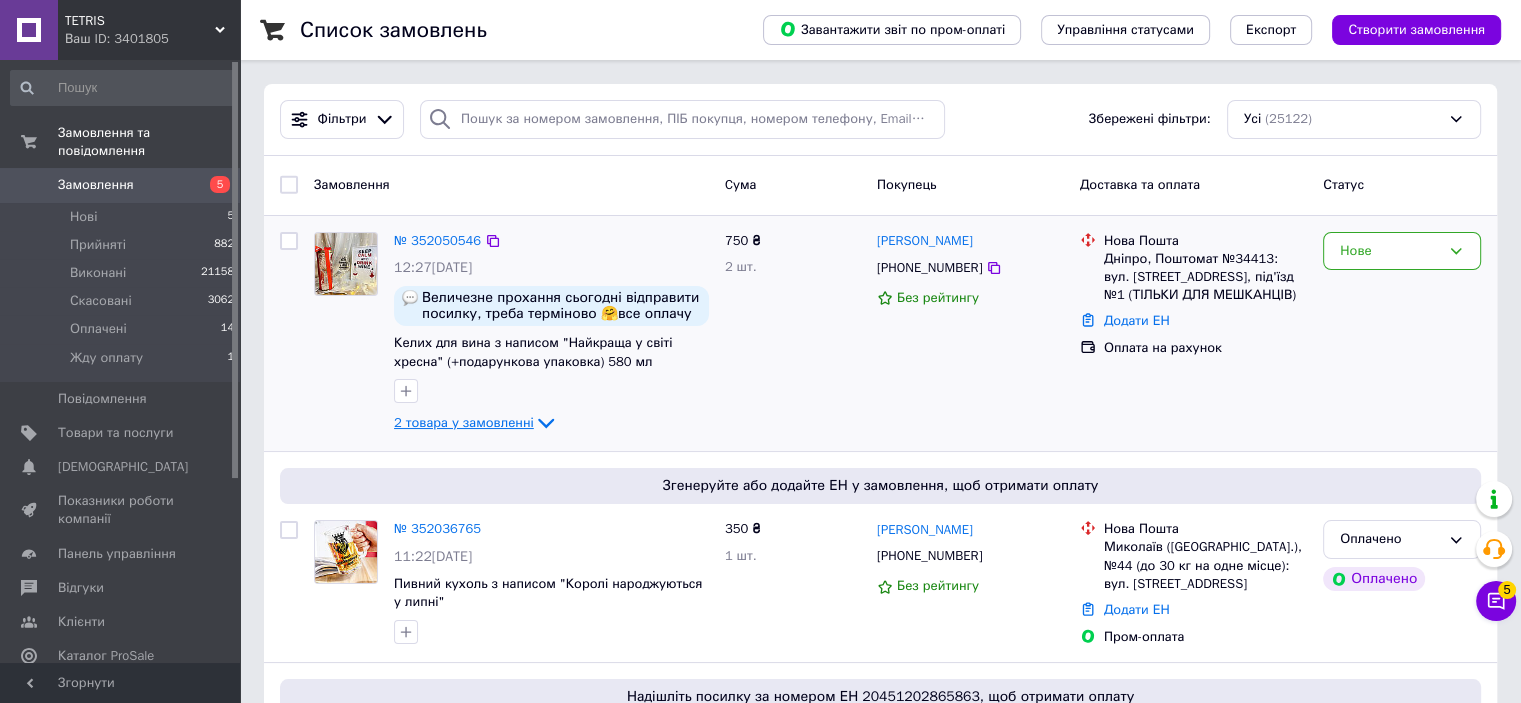 click on "2 товара у замовленні" at bounding box center (464, 422) 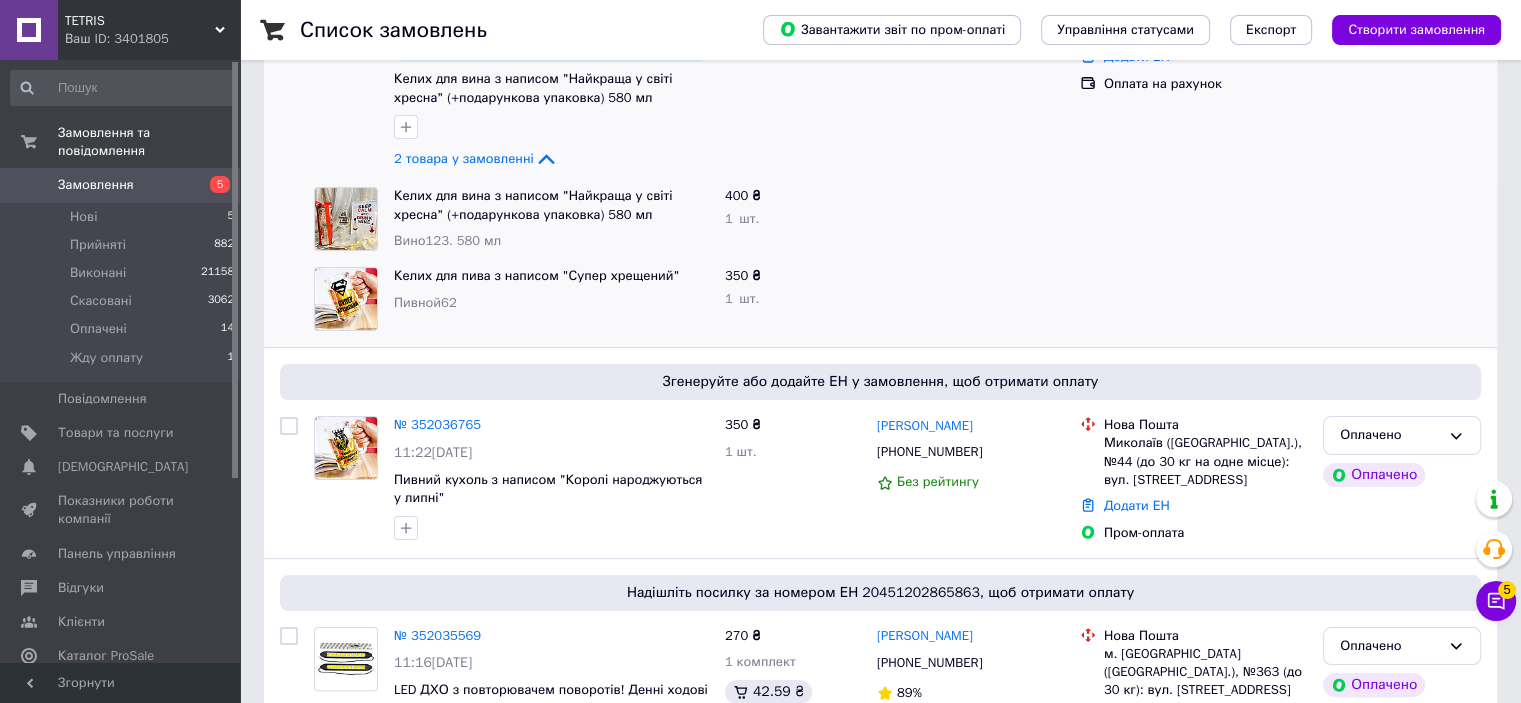 scroll, scrollTop: 300, scrollLeft: 0, axis: vertical 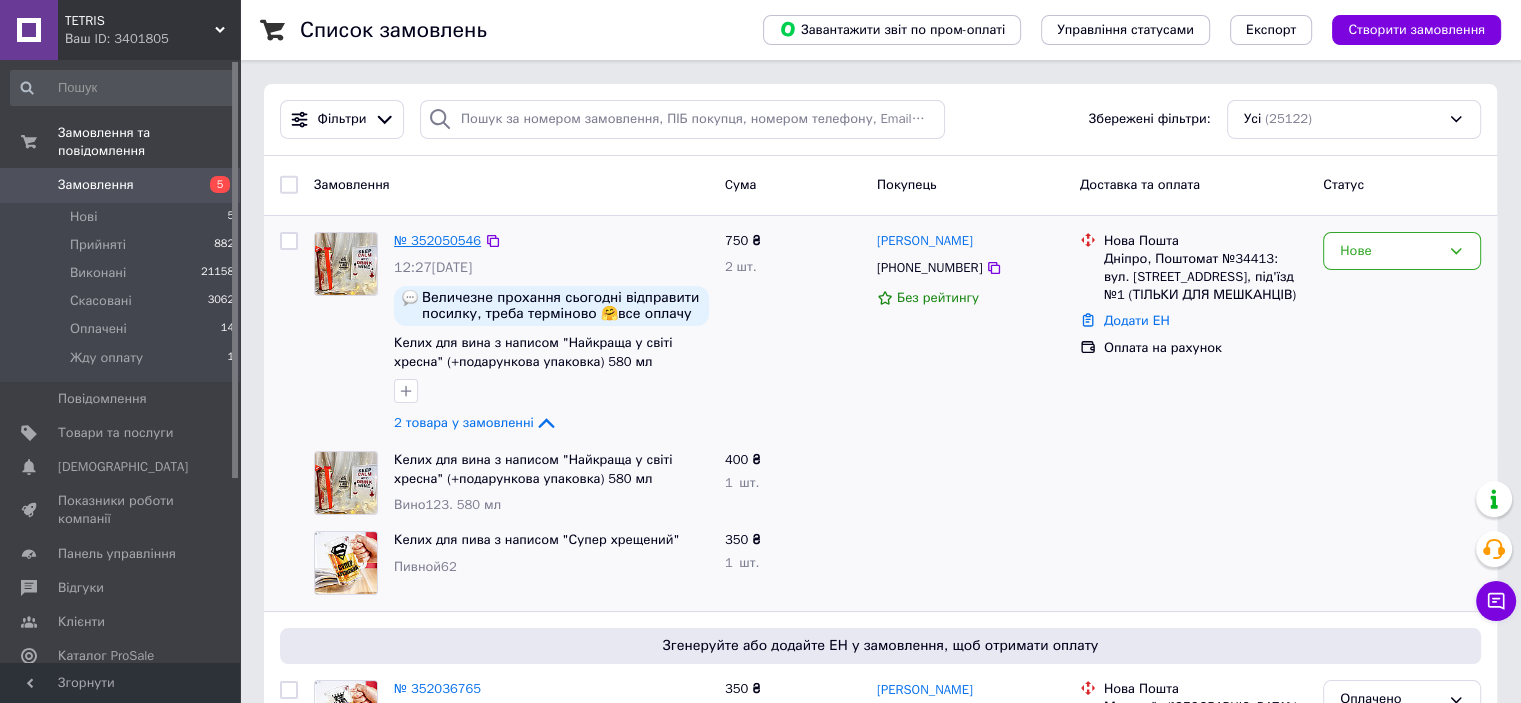 click on "№ 352050546" at bounding box center [437, 240] 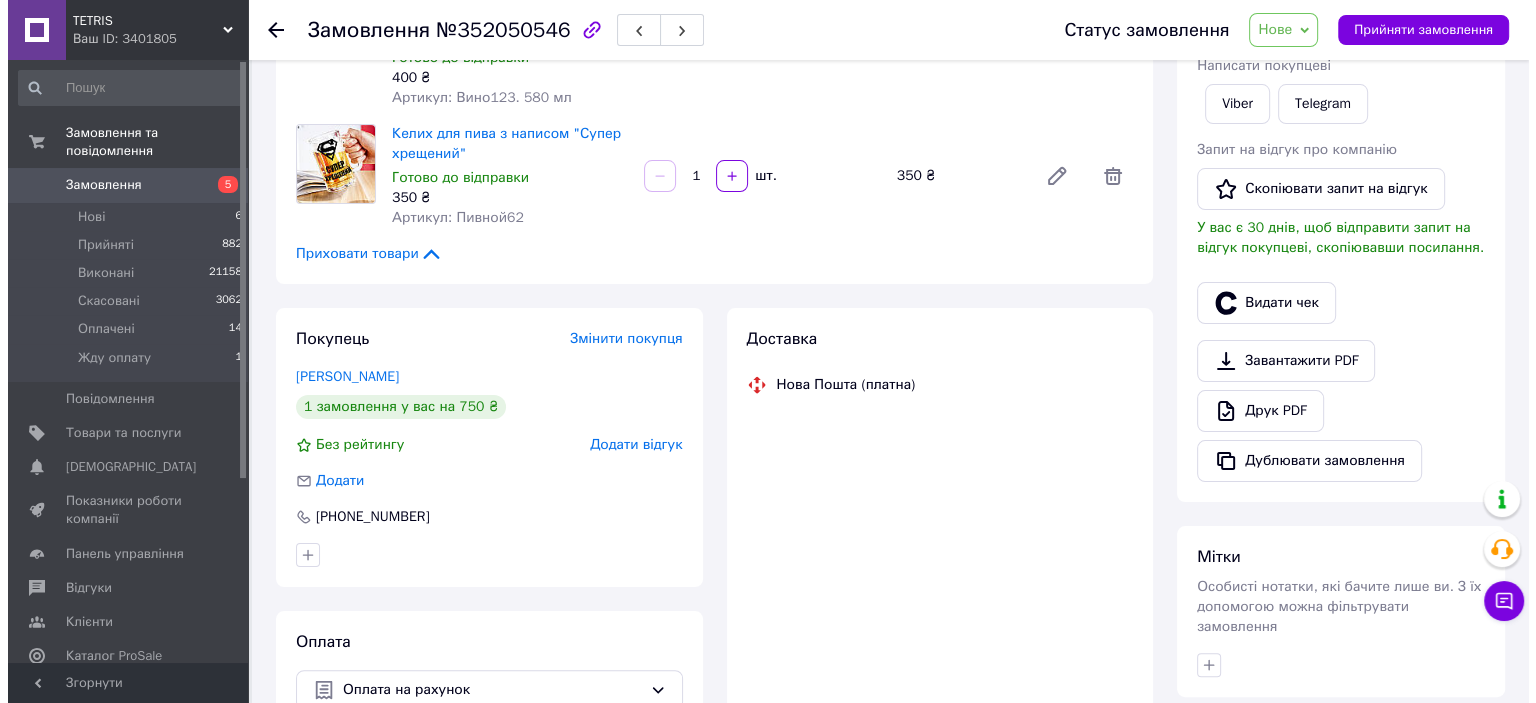 scroll, scrollTop: 300, scrollLeft: 0, axis: vertical 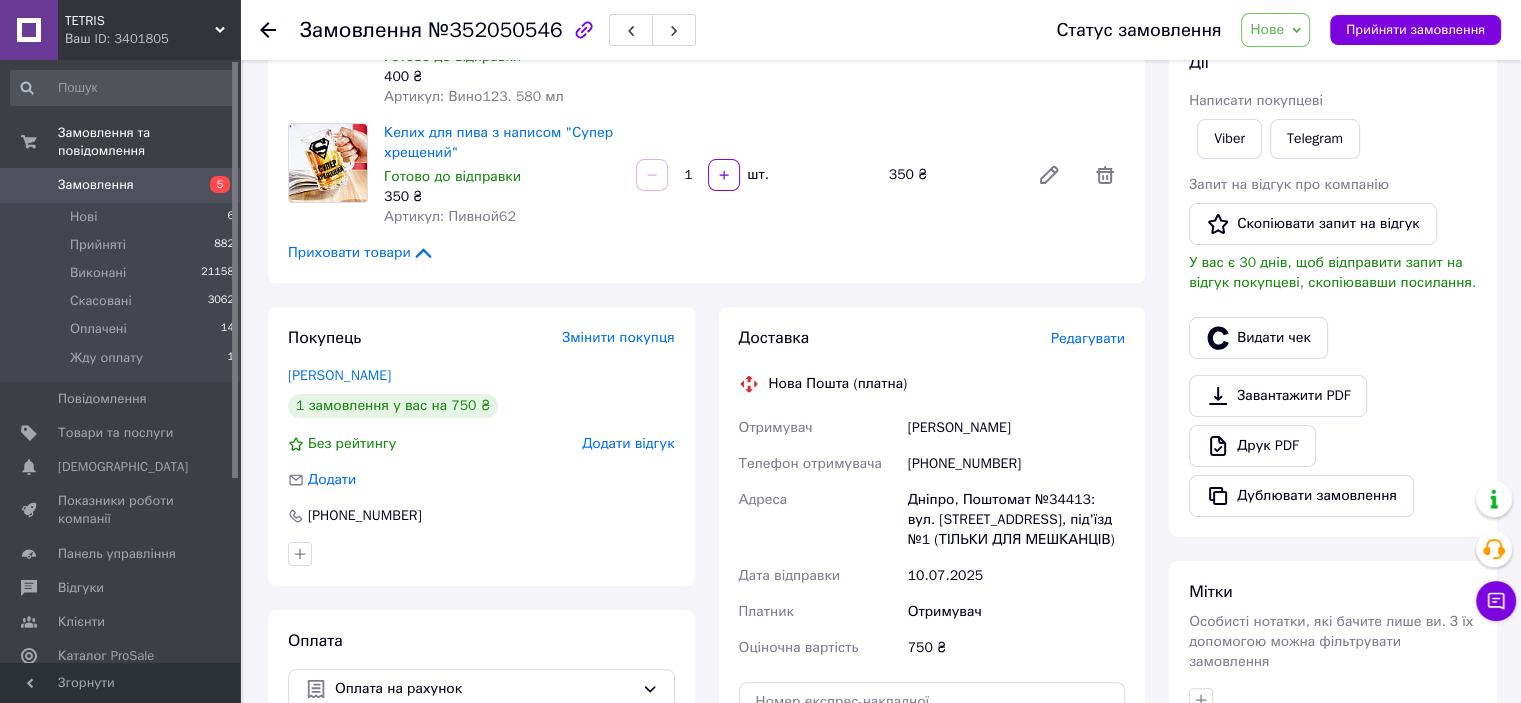 click on "Редагувати" at bounding box center [1088, 338] 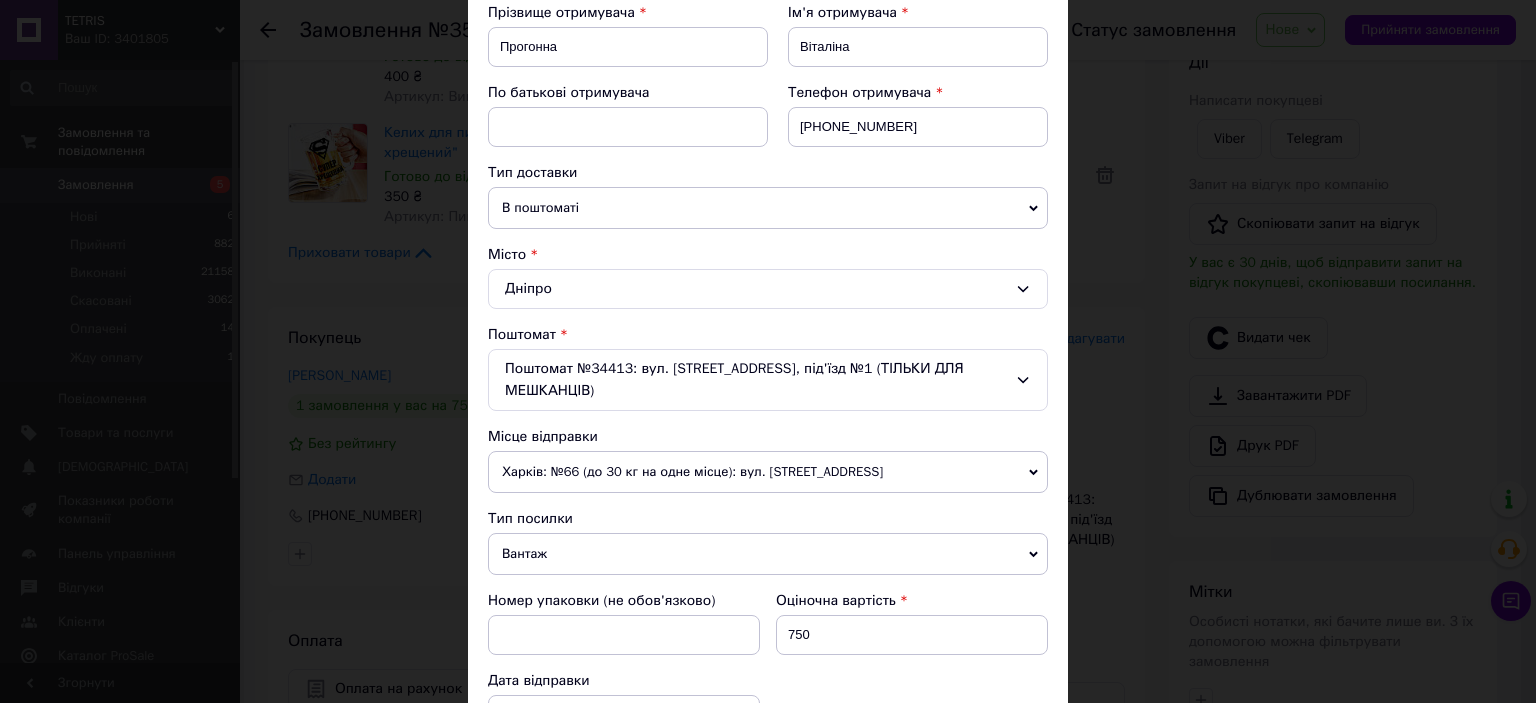 scroll, scrollTop: 400, scrollLeft: 0, axis: vertical 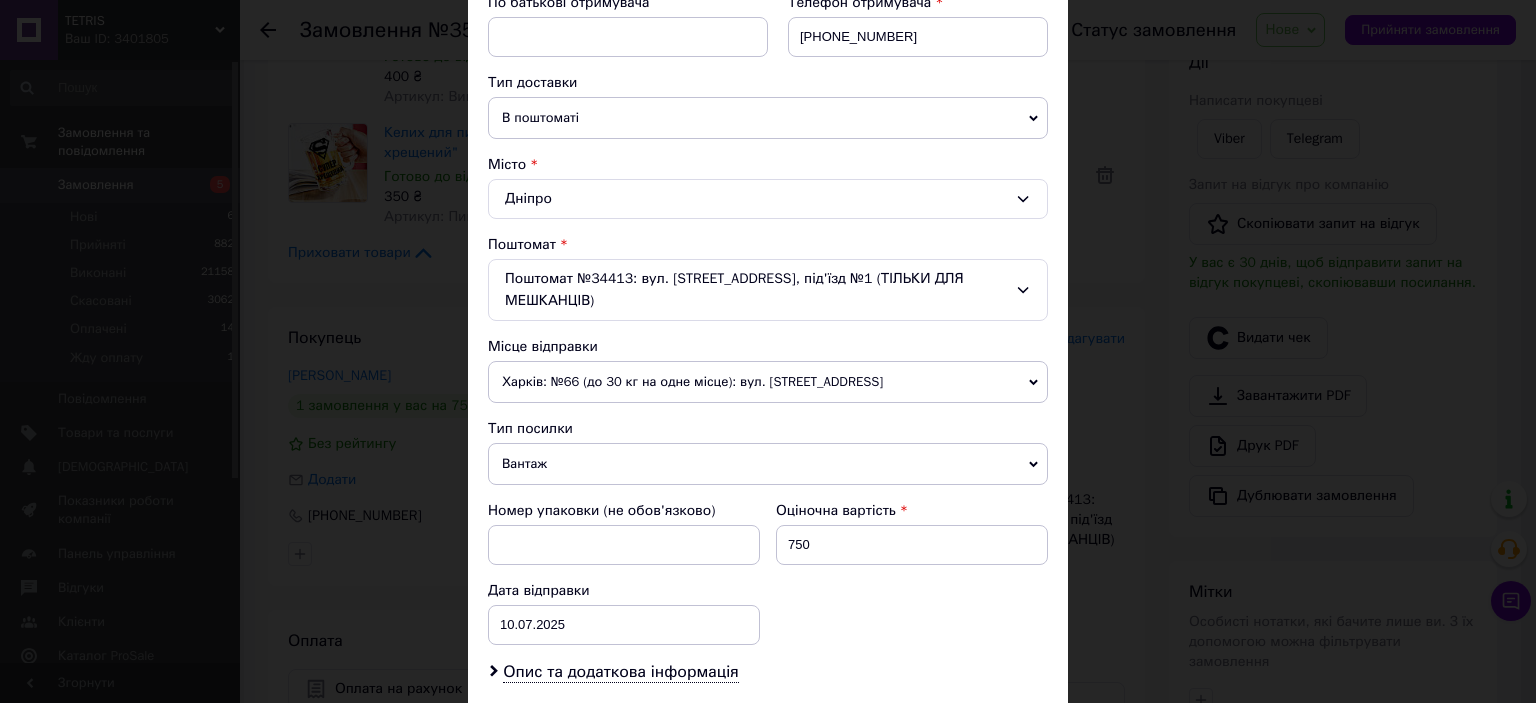 click on "В поштоматі" at bounding box center (768, 118) 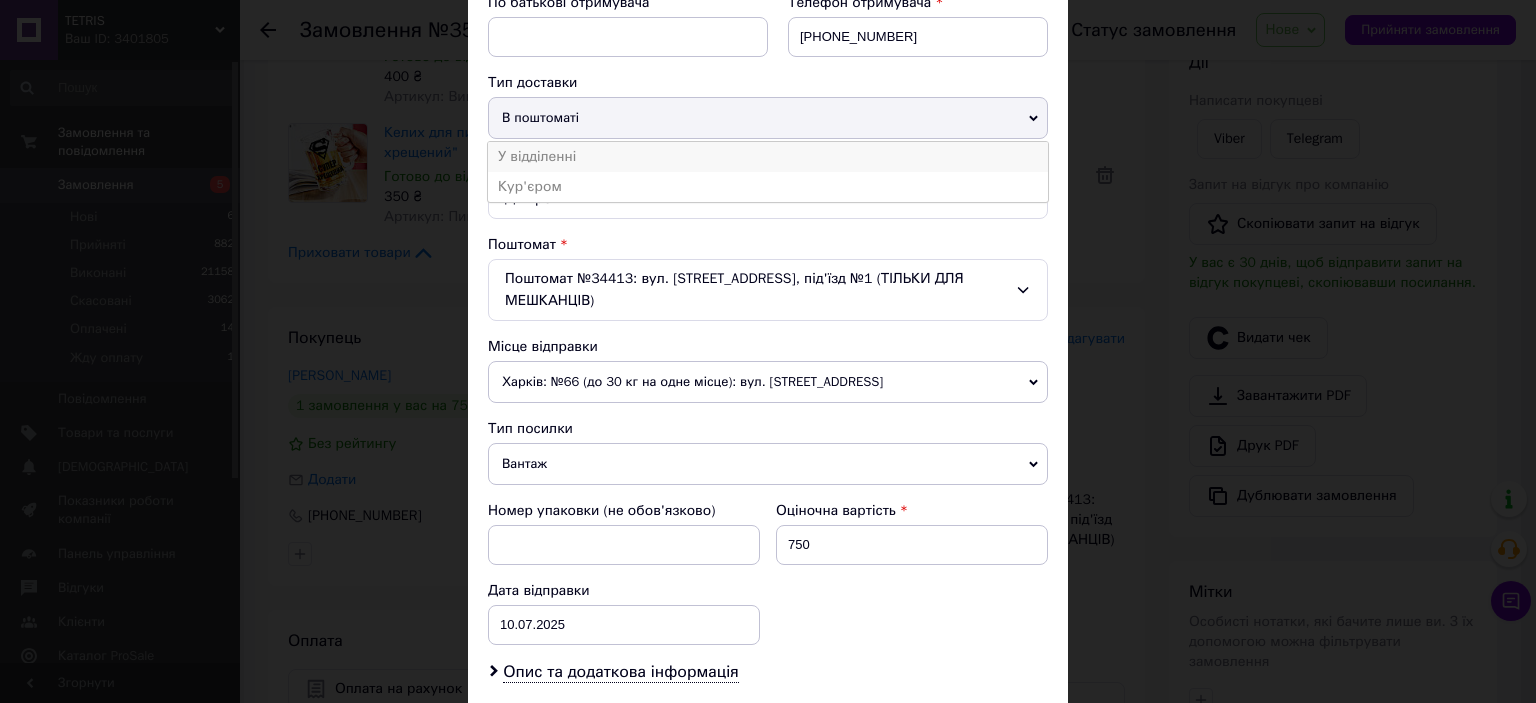 click on "У відділенні" at bounding box center [768, 157] 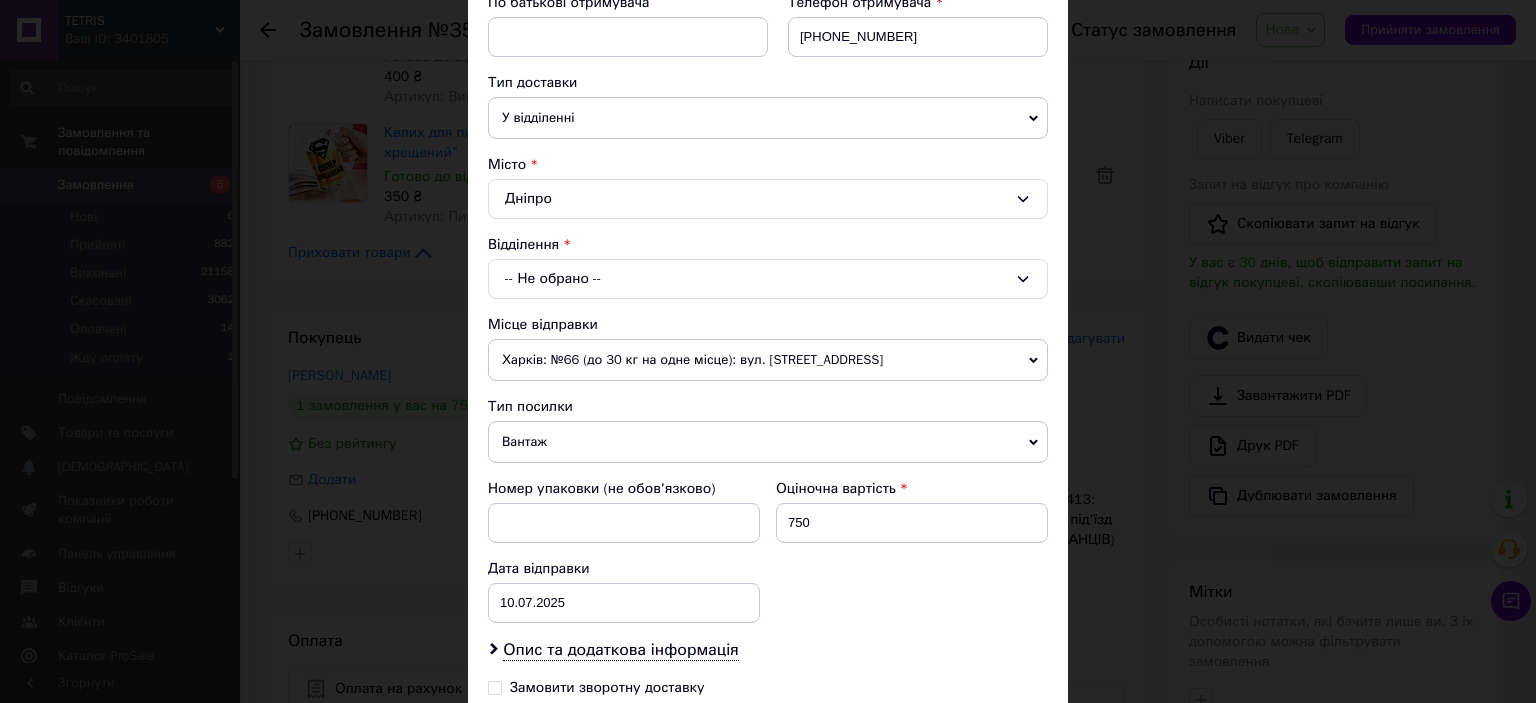 click on "-- Не обрано --" at bounding box center (768, 279) 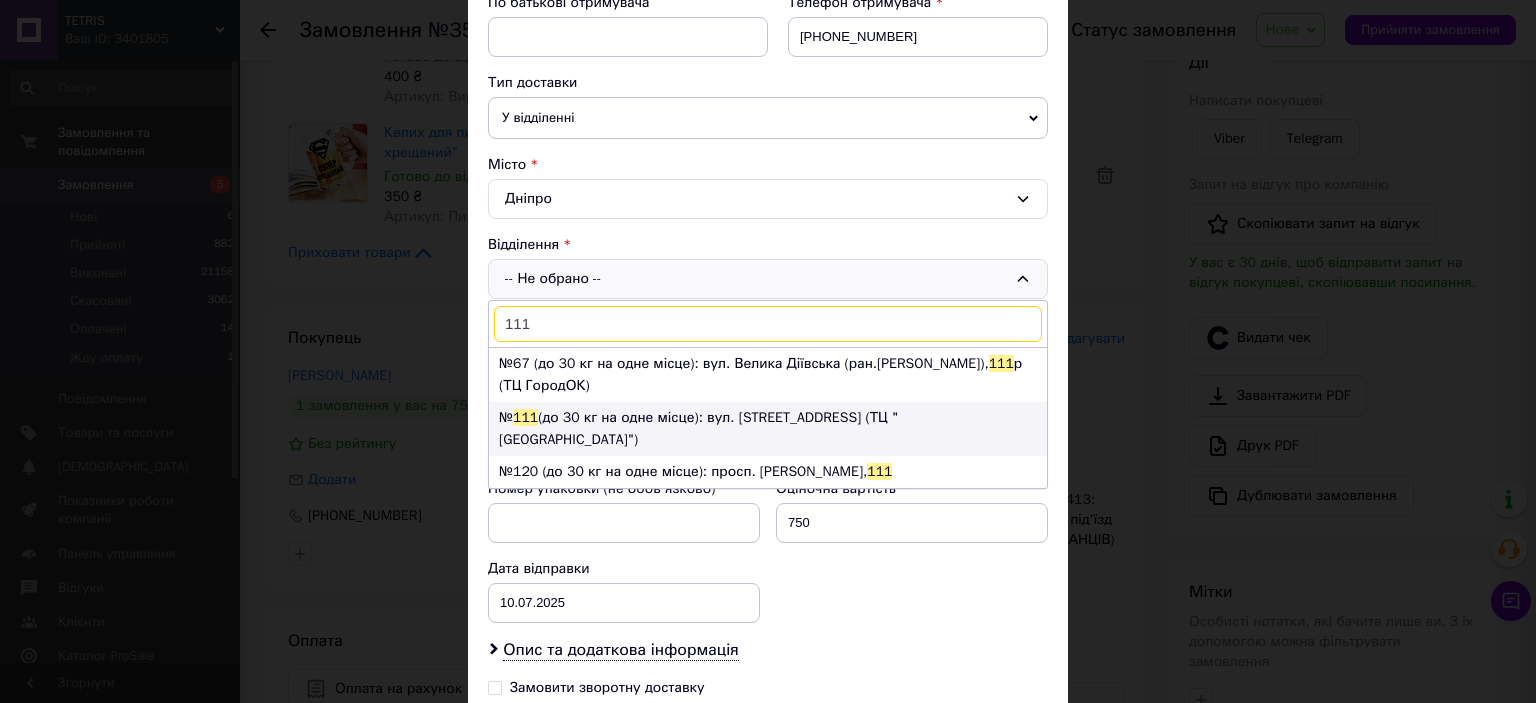 type on "111" 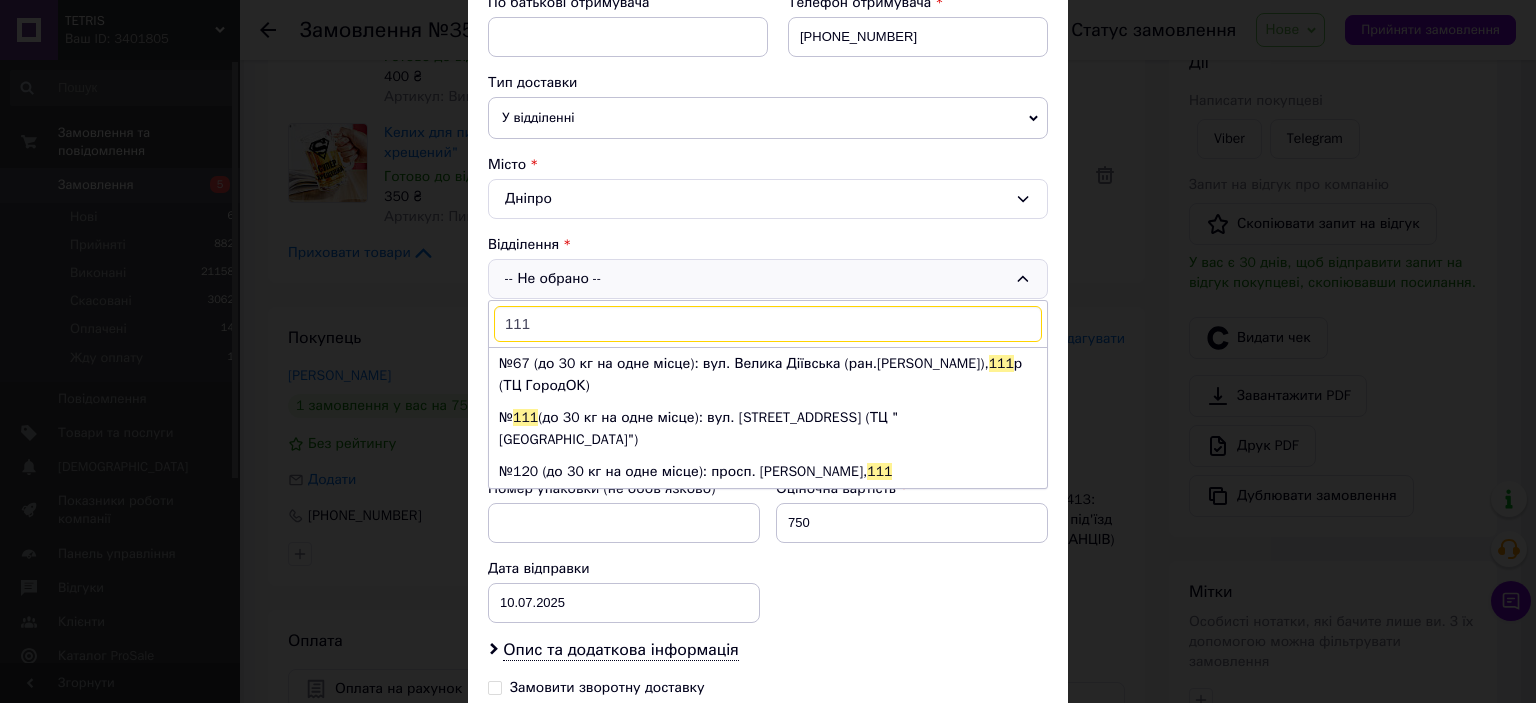 drag, startPoint x: 619, startPoint y: 409, endPoint x: 632, endPoint y: 418, distance: 15.811388 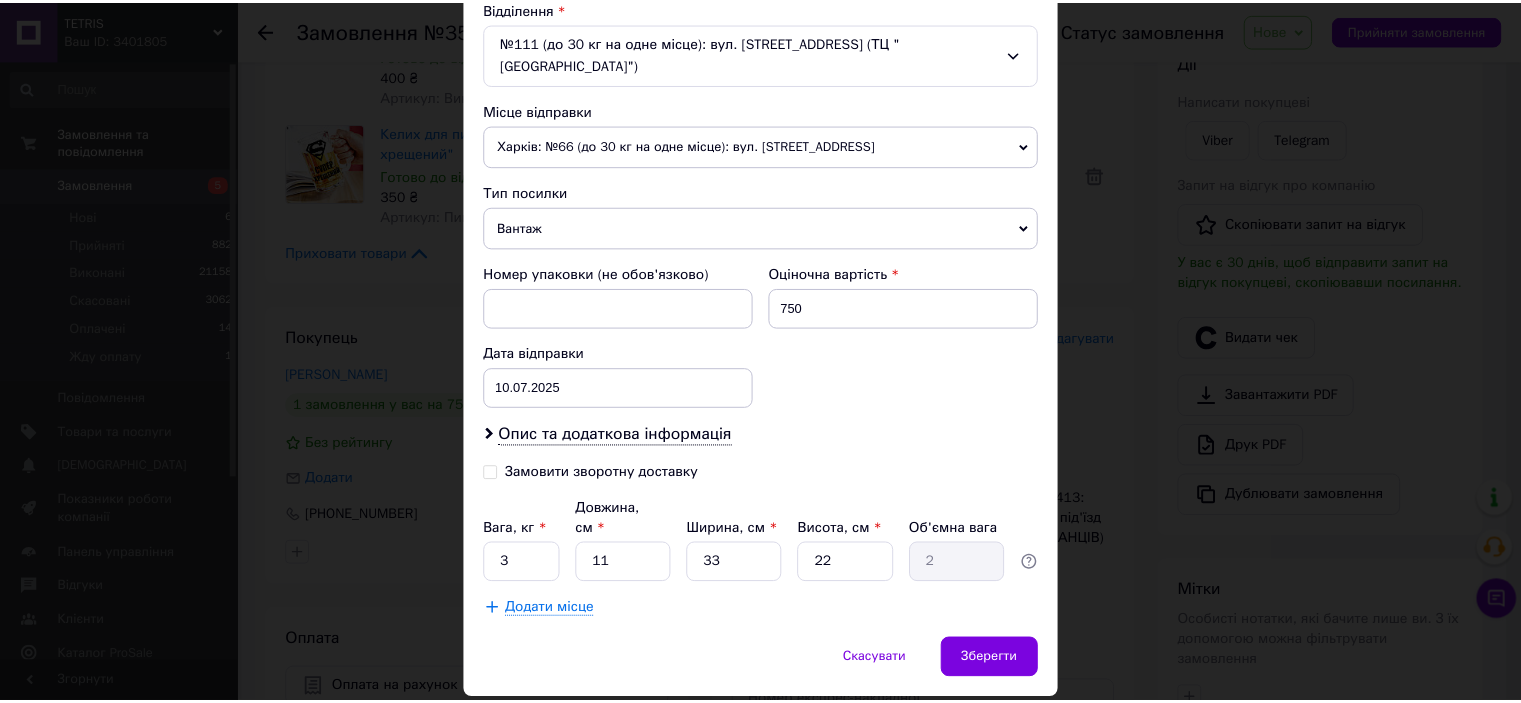 scroll, scrollTop: 677, scrollLeft: 0, axis: vertical 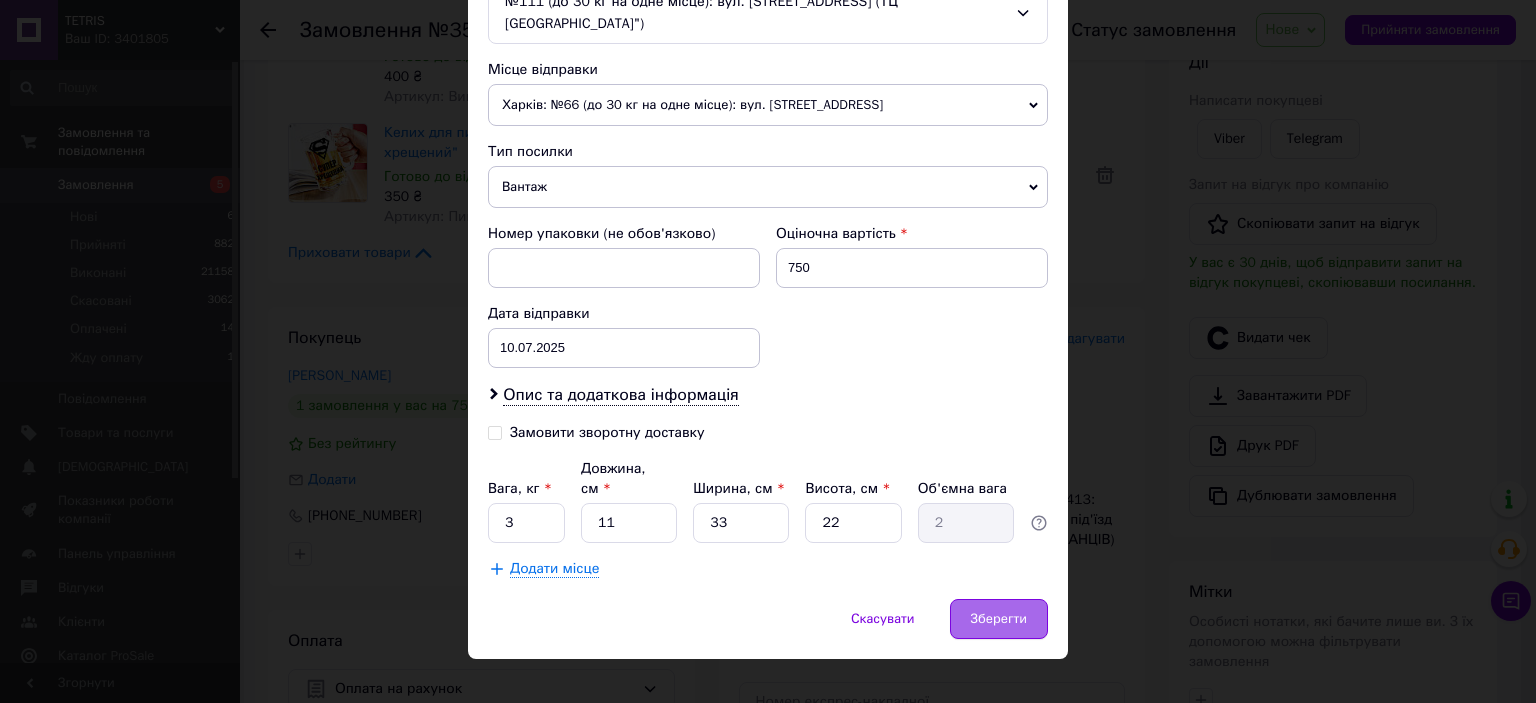 click on "Зберегти" at bounding box center [999, 619] 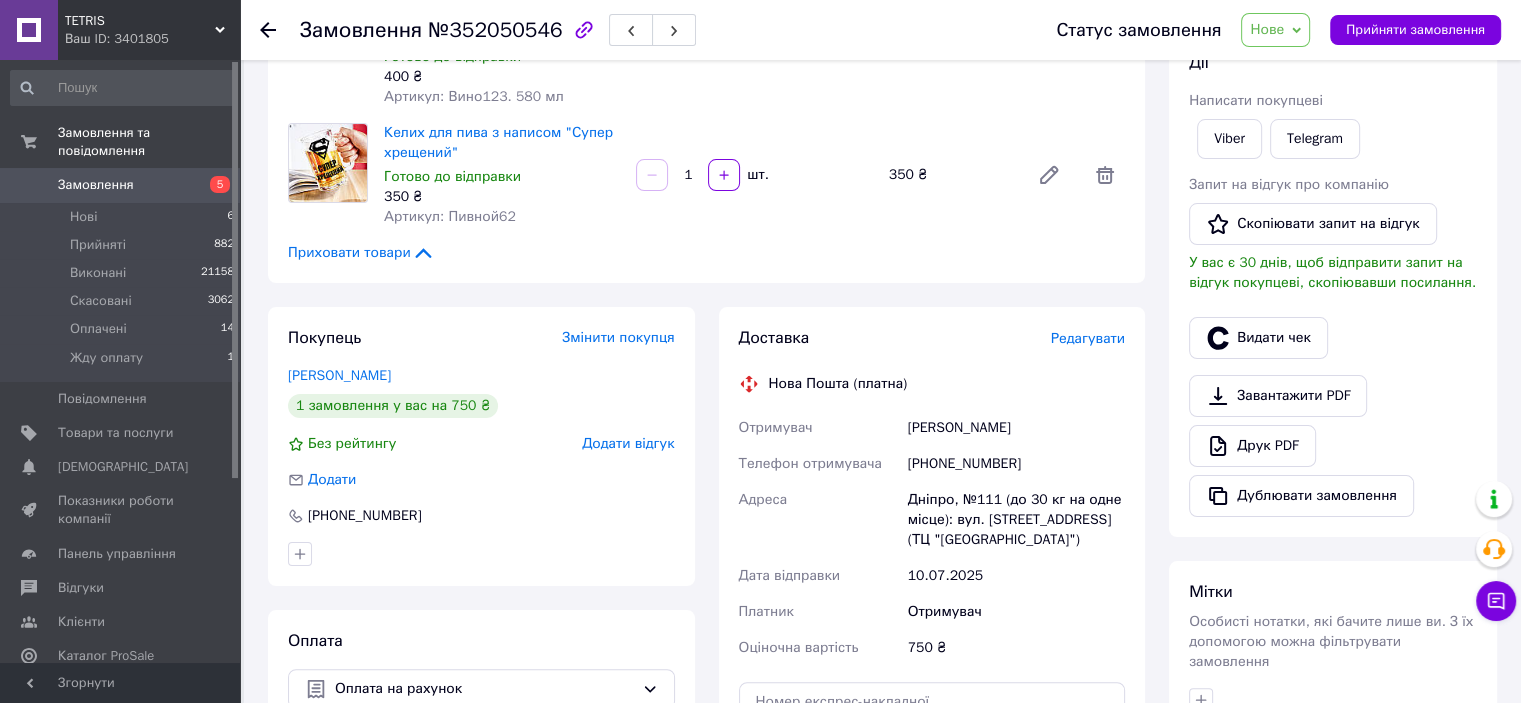 click on "Замовлення" at bounding box center [96, 185] 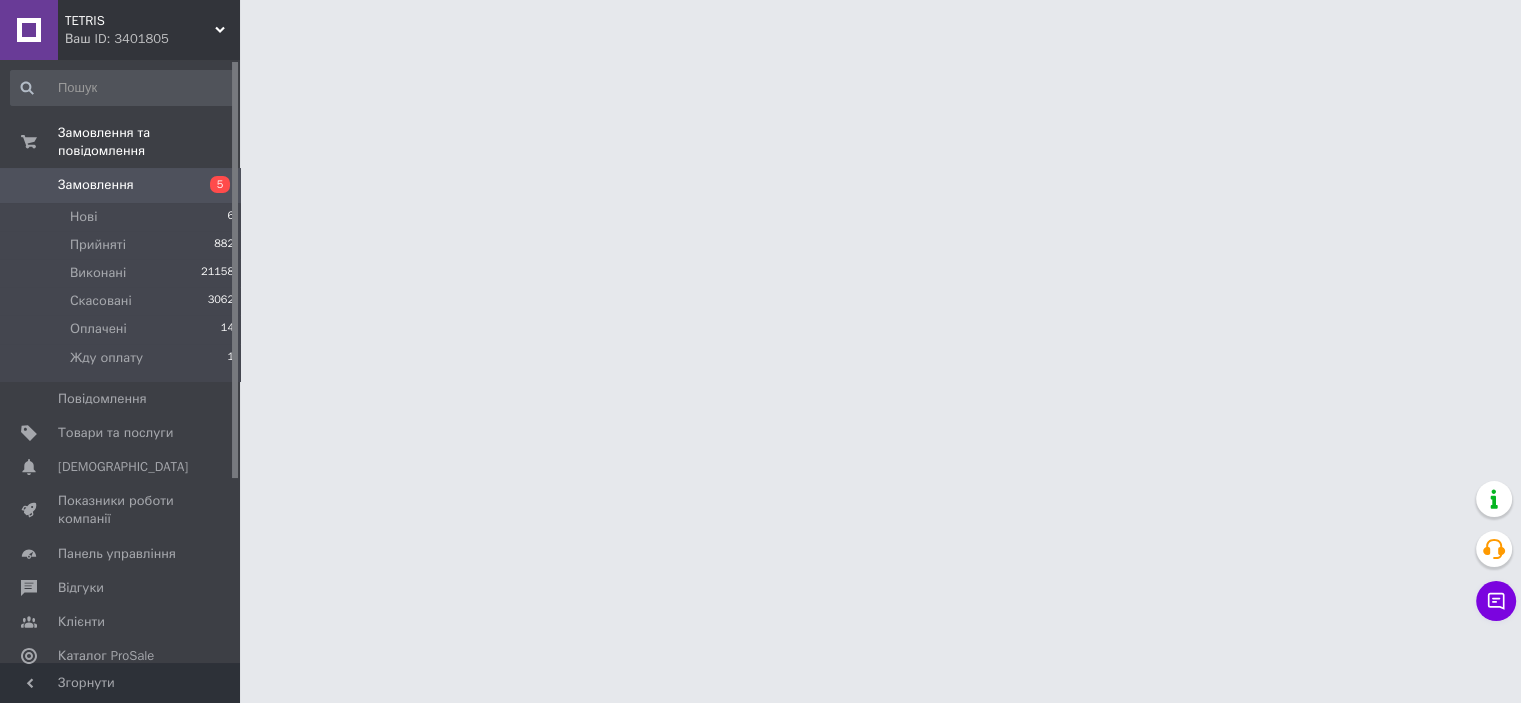 scroll, scrollTop: 0, scrollLeft: 0, axis: both 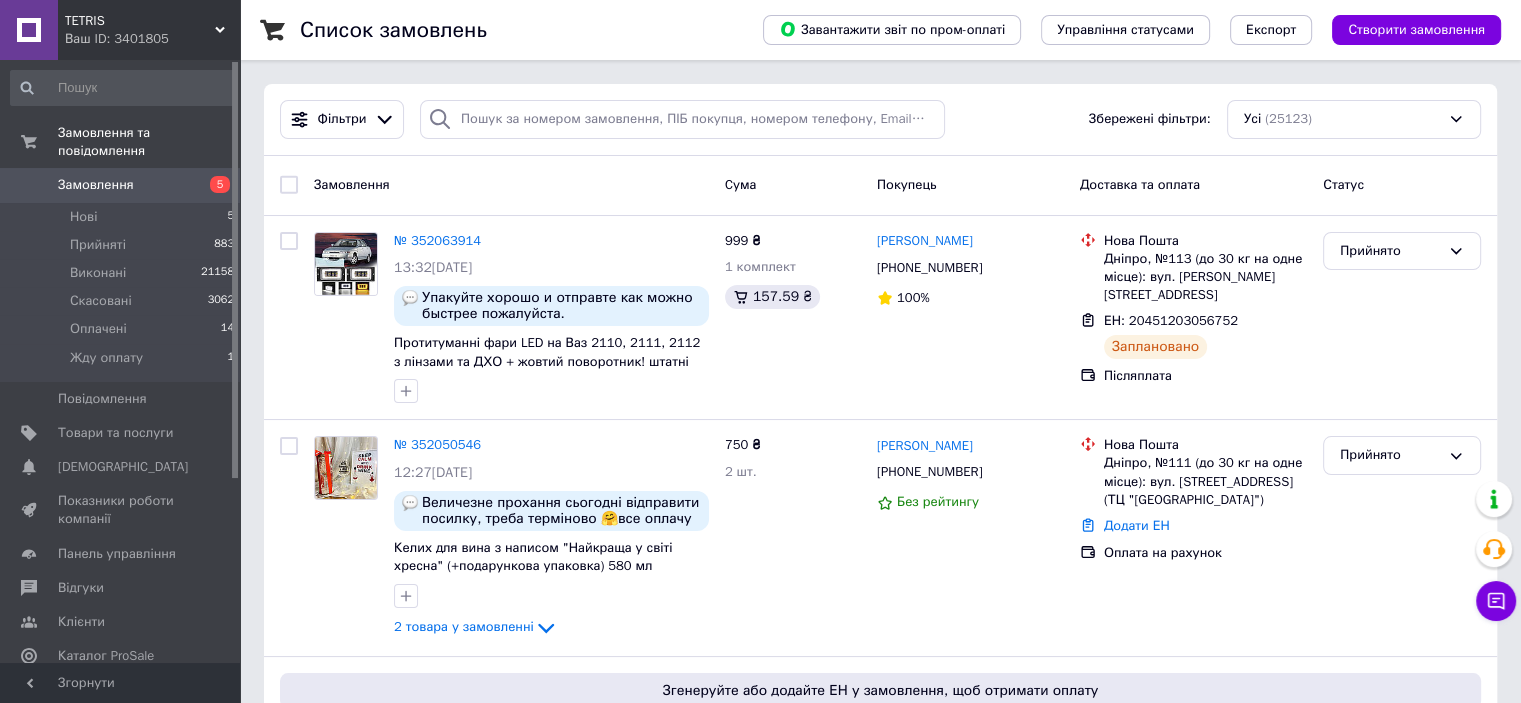 click on "Замовлення" at bounding box center (121, 185) 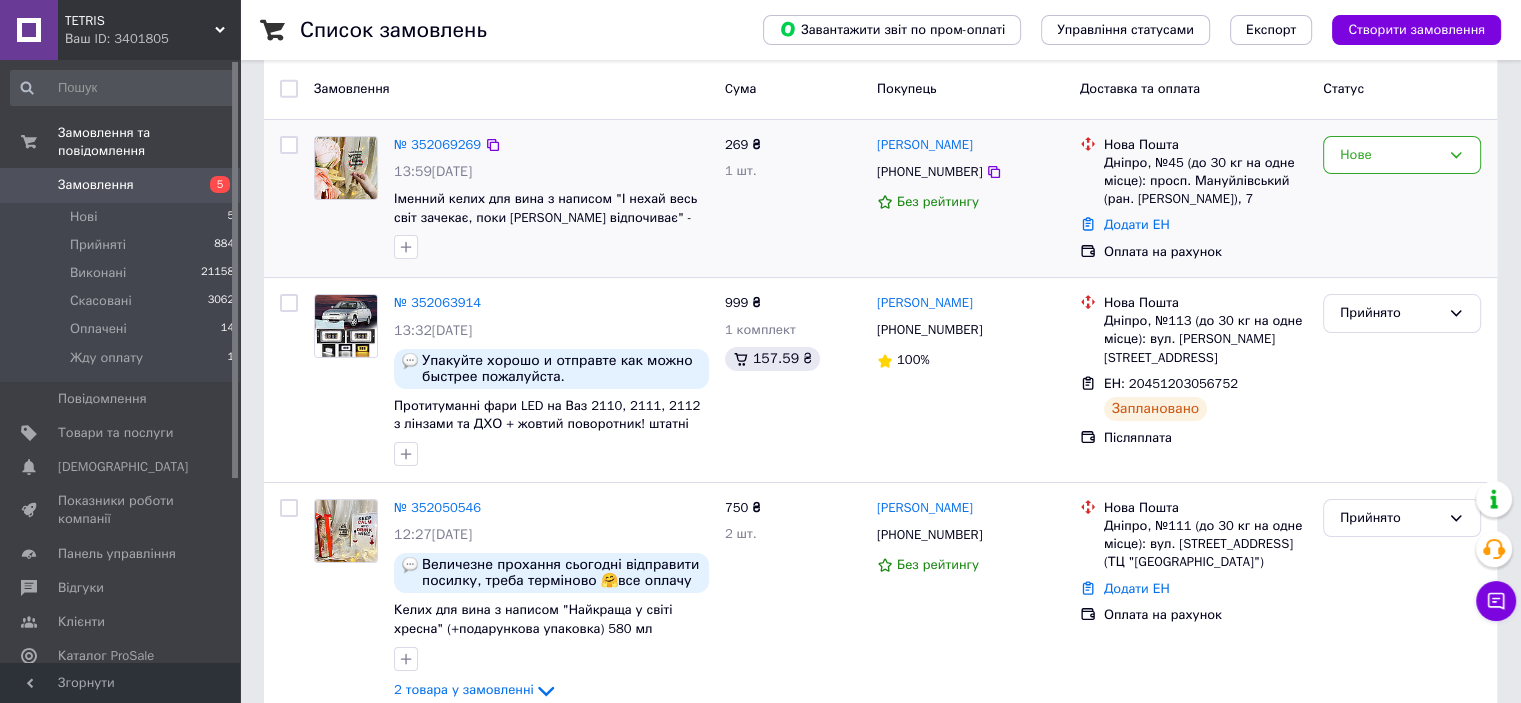 scroll, scrollTop: 100, scrollLeft: 0, axis: vertical 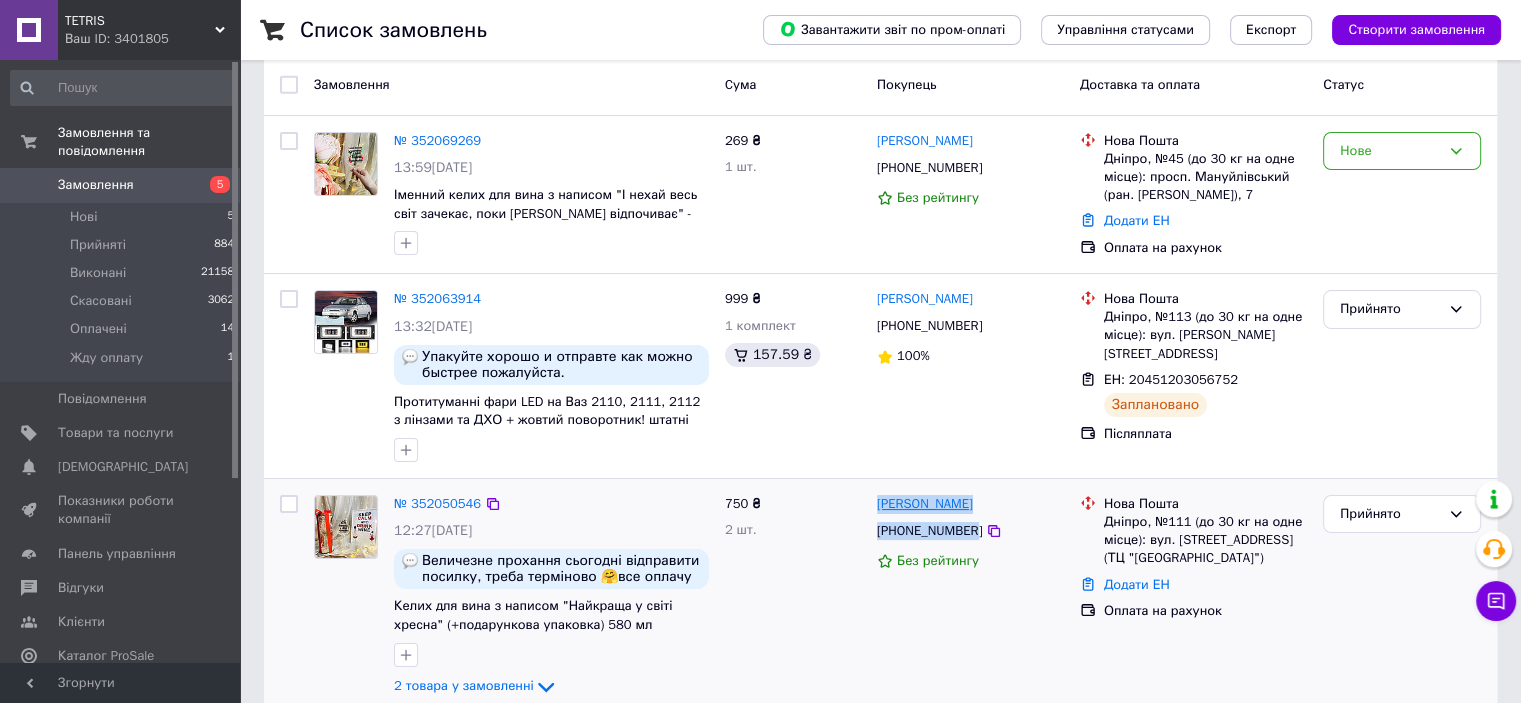 drag, startPoint x: 969, startPoint y: 530, endPoint x: 878, endPoint y: 500, distance: 95.817535 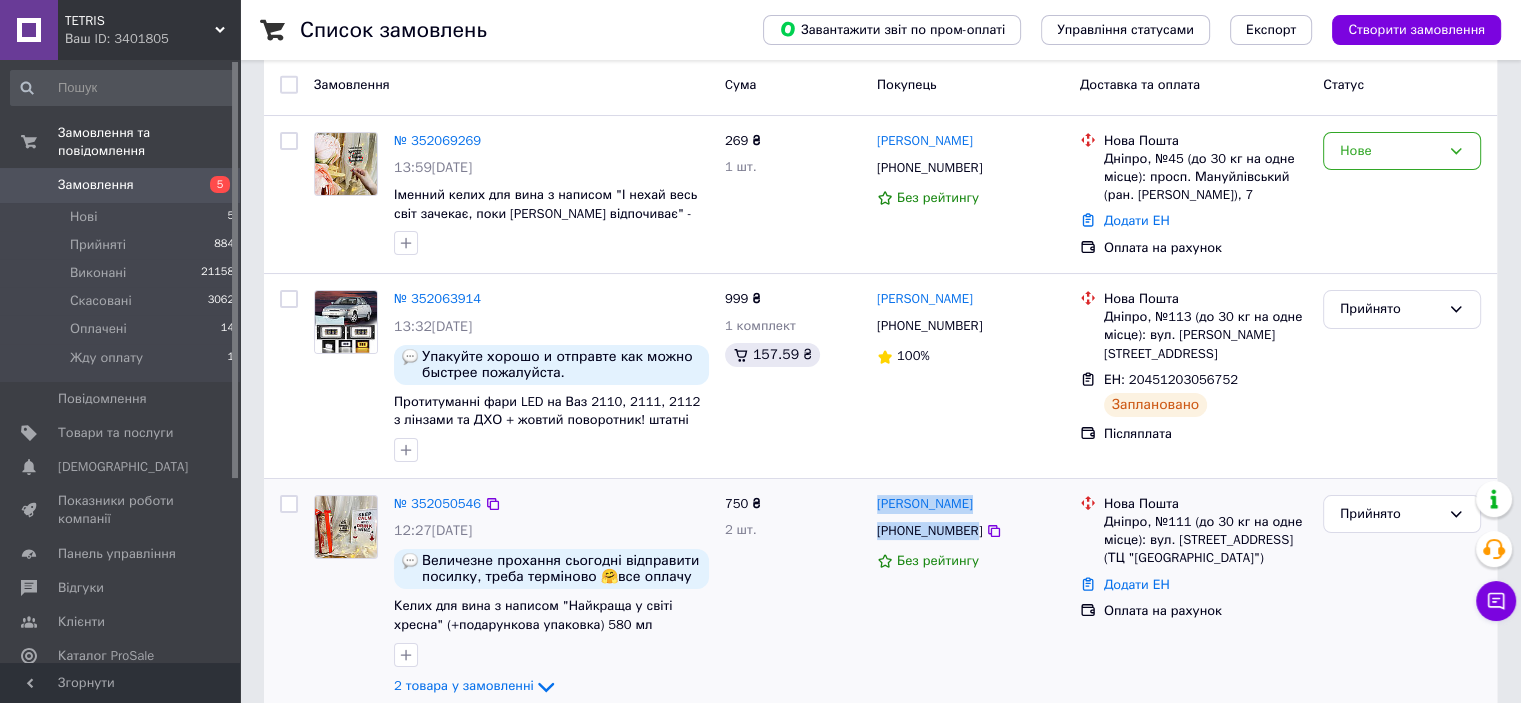 copy on "Віталіна Прогонна +380990396051" 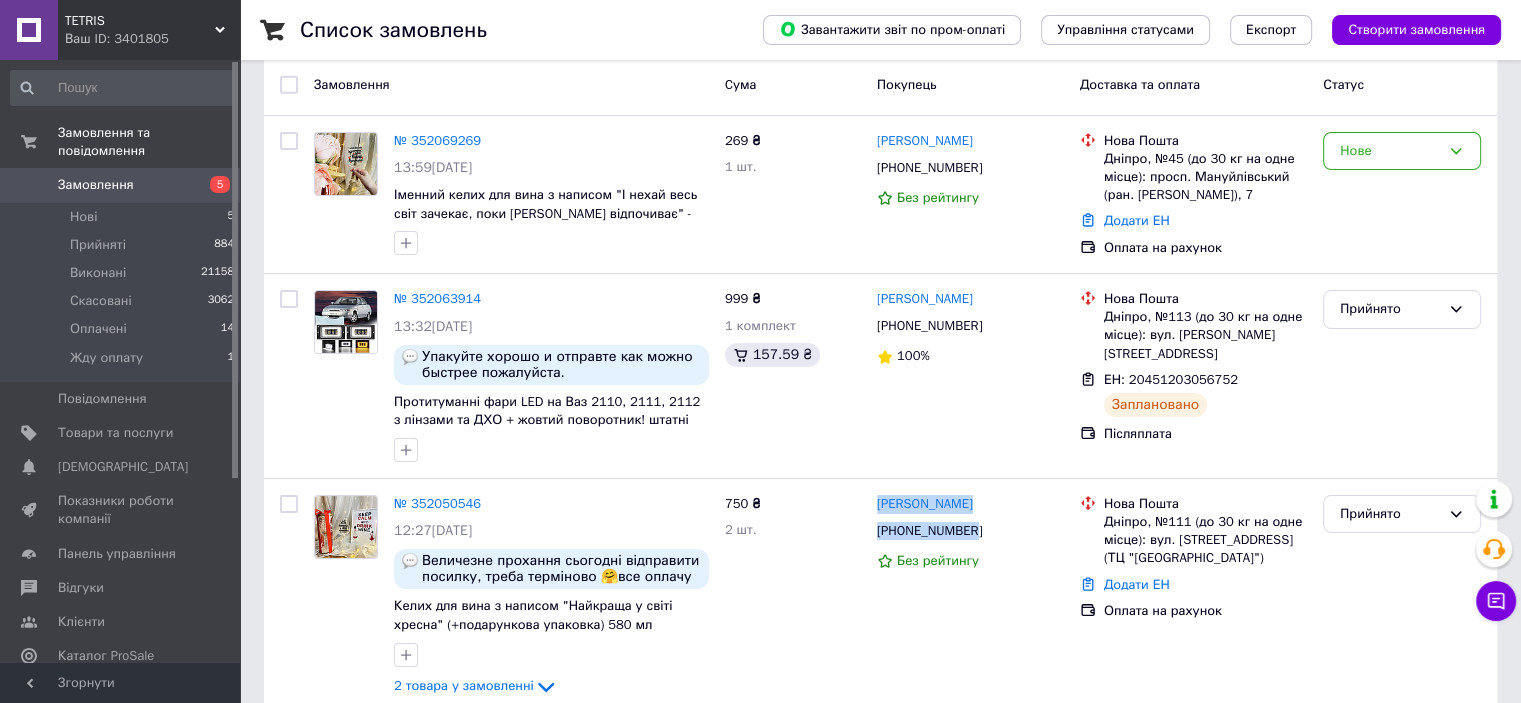 copy on "Віталіна Прогонна +380990396051" 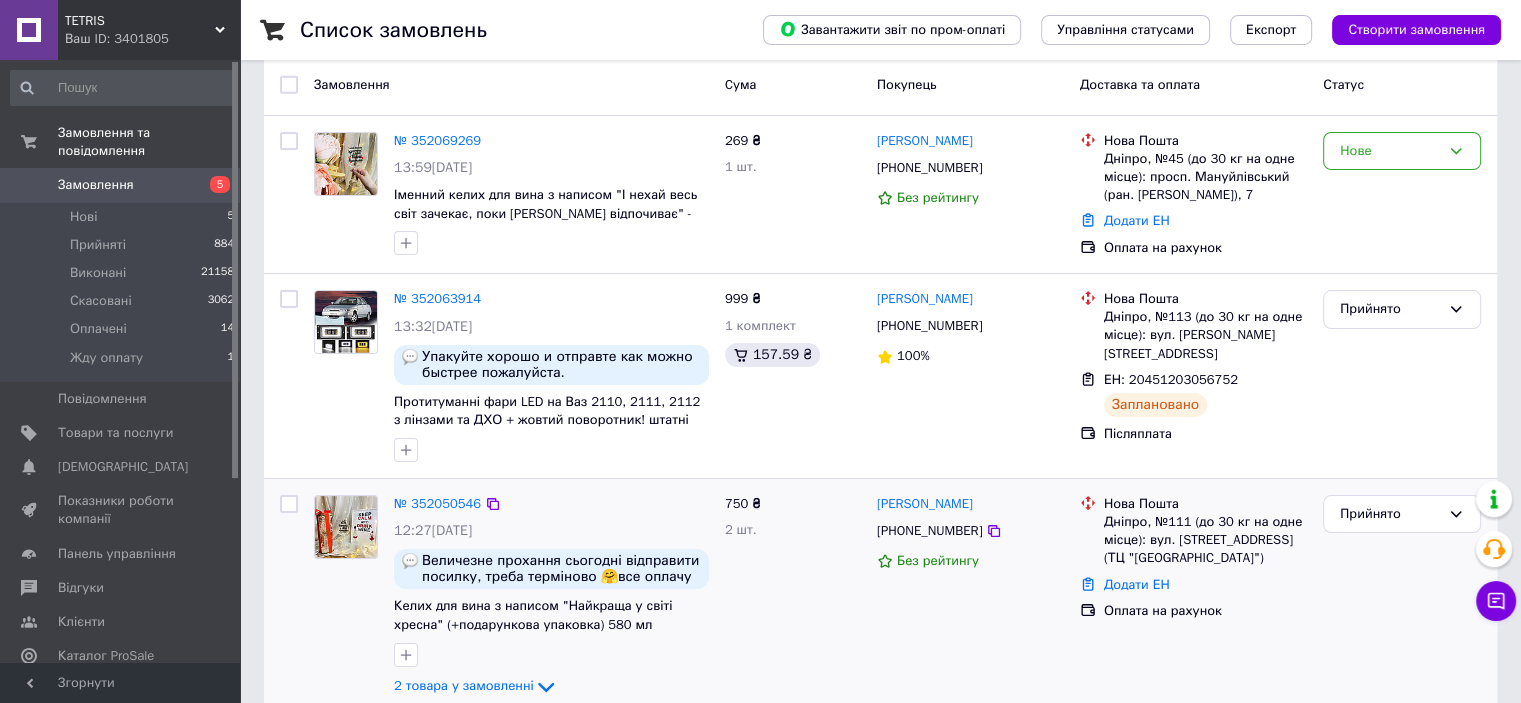 click on "Дніпро, №111 (до 30 кг на одне місце): вул. Набережна Перемоги, 86а (ТЦ "Новий Континент")" at bounding box center [1205, 540] 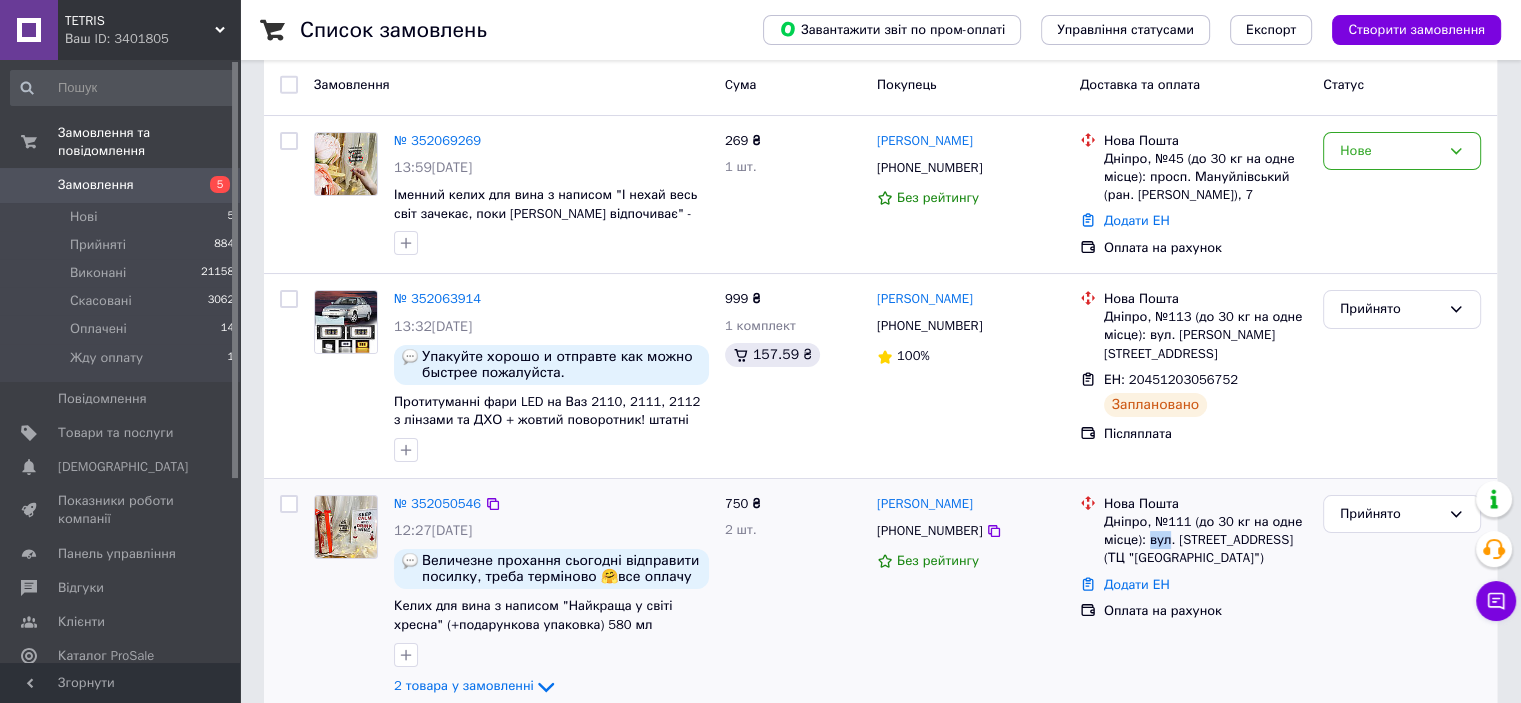 click on "Дніпро, №111 (до 30 кг на одне місце): вул. Набережна Перемоги, 86а (ТЦ "Новий Континент")" at bounding box center (1205, 540) 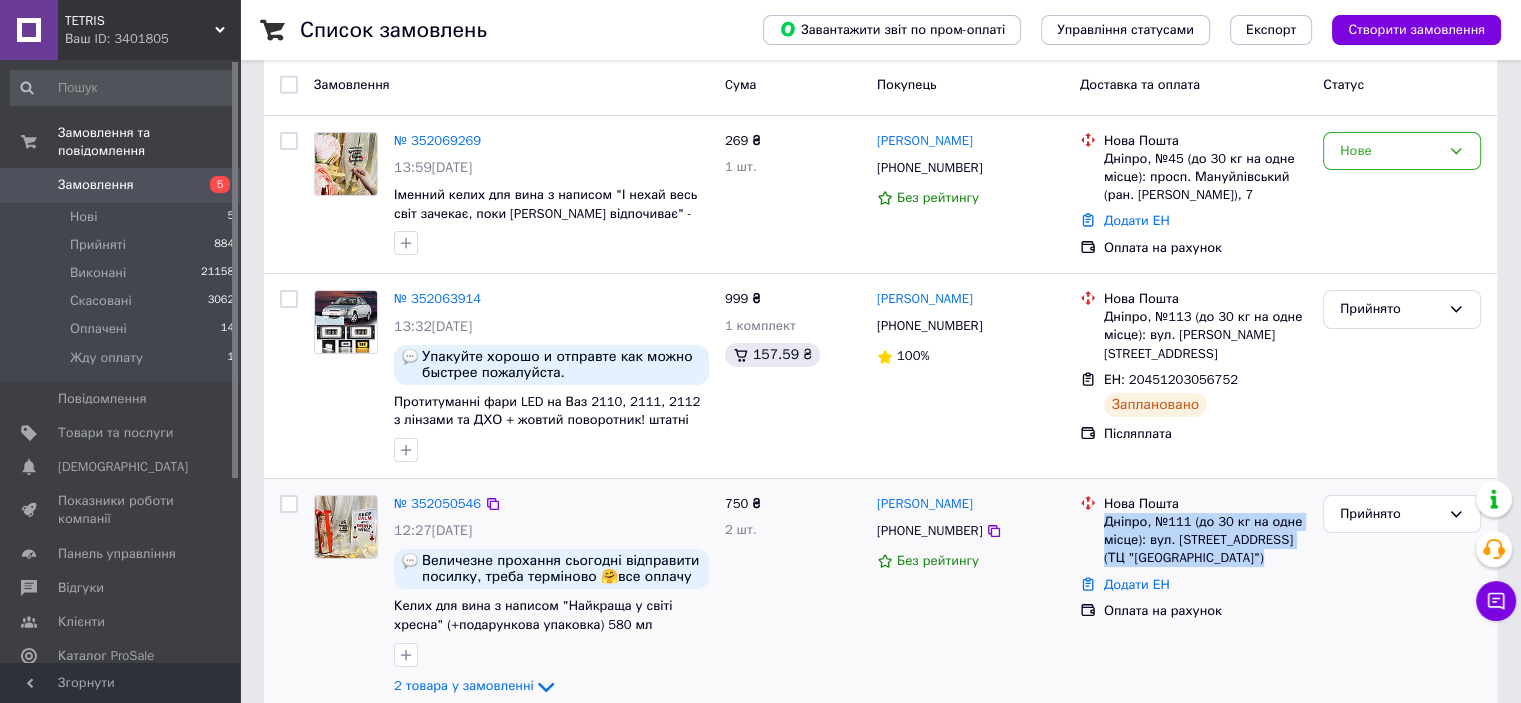 click on "Дніпро, №111 (до 30 кг на одне місце): вул. Набережна Перемоги, 86а (ТЦ "Новий Континент")" at bounding box center [1205, 540] 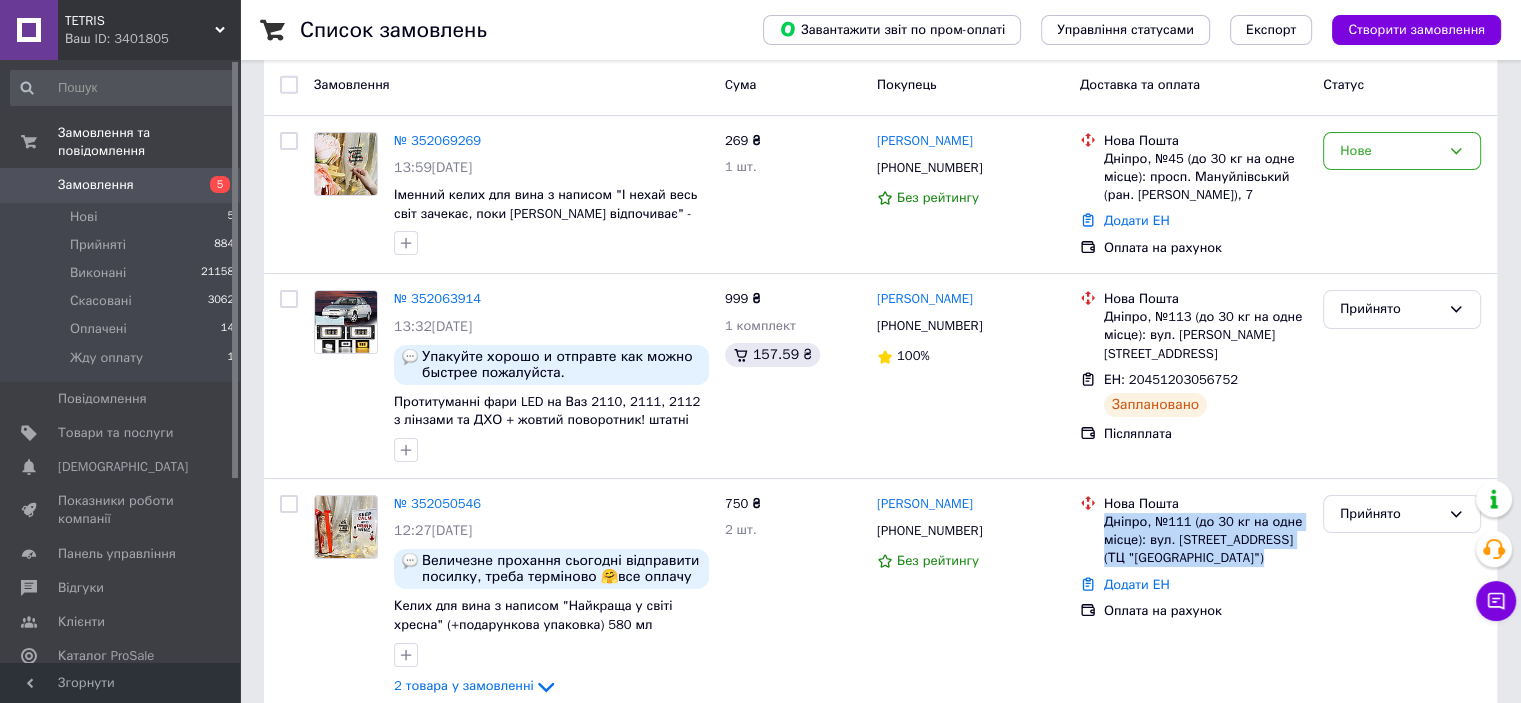 copy on "Дніпро, №111 (до 30 кг на одне місце): вул. Набережна Перемоги, 86а (ТЦ "Новий Континент")" 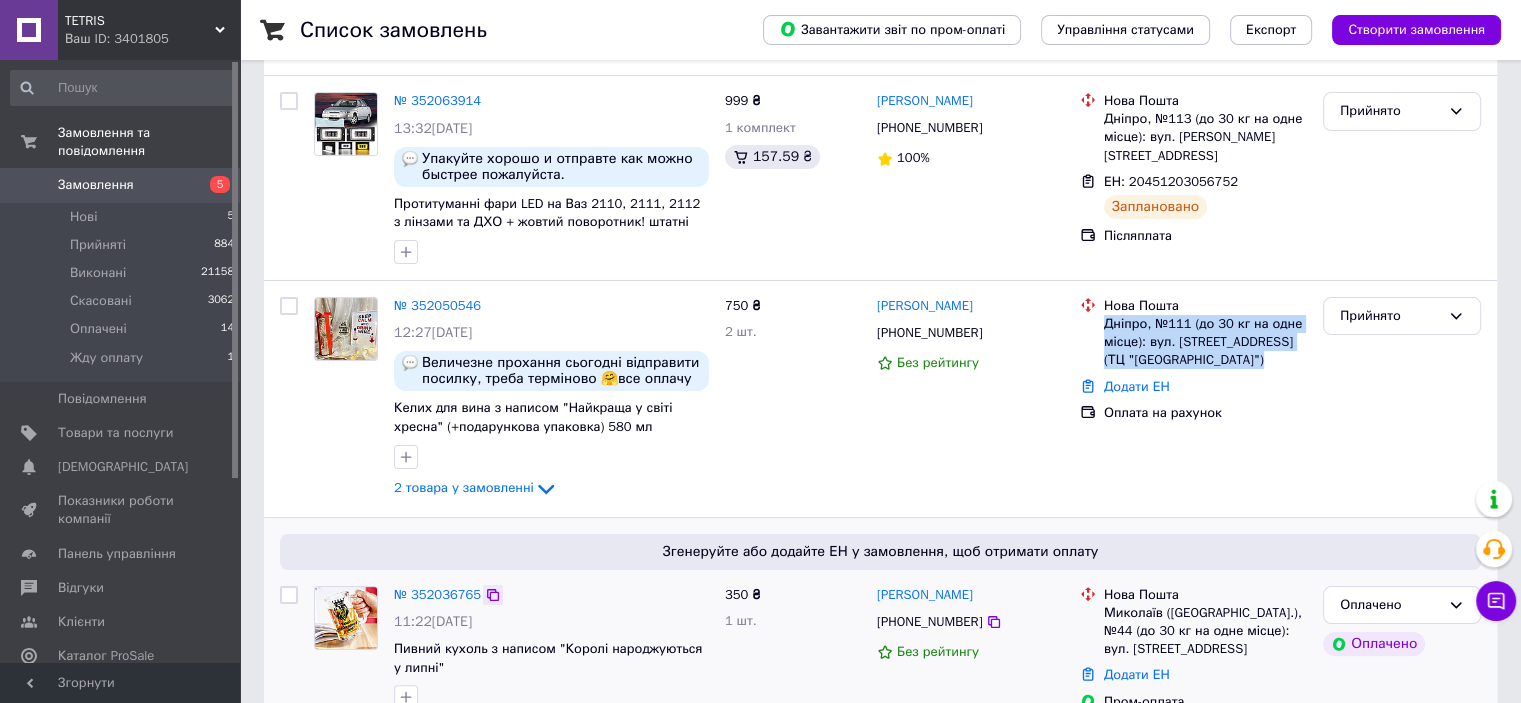 scroll, scrollTop: 300, scrollLeft: 0, axis: vertical 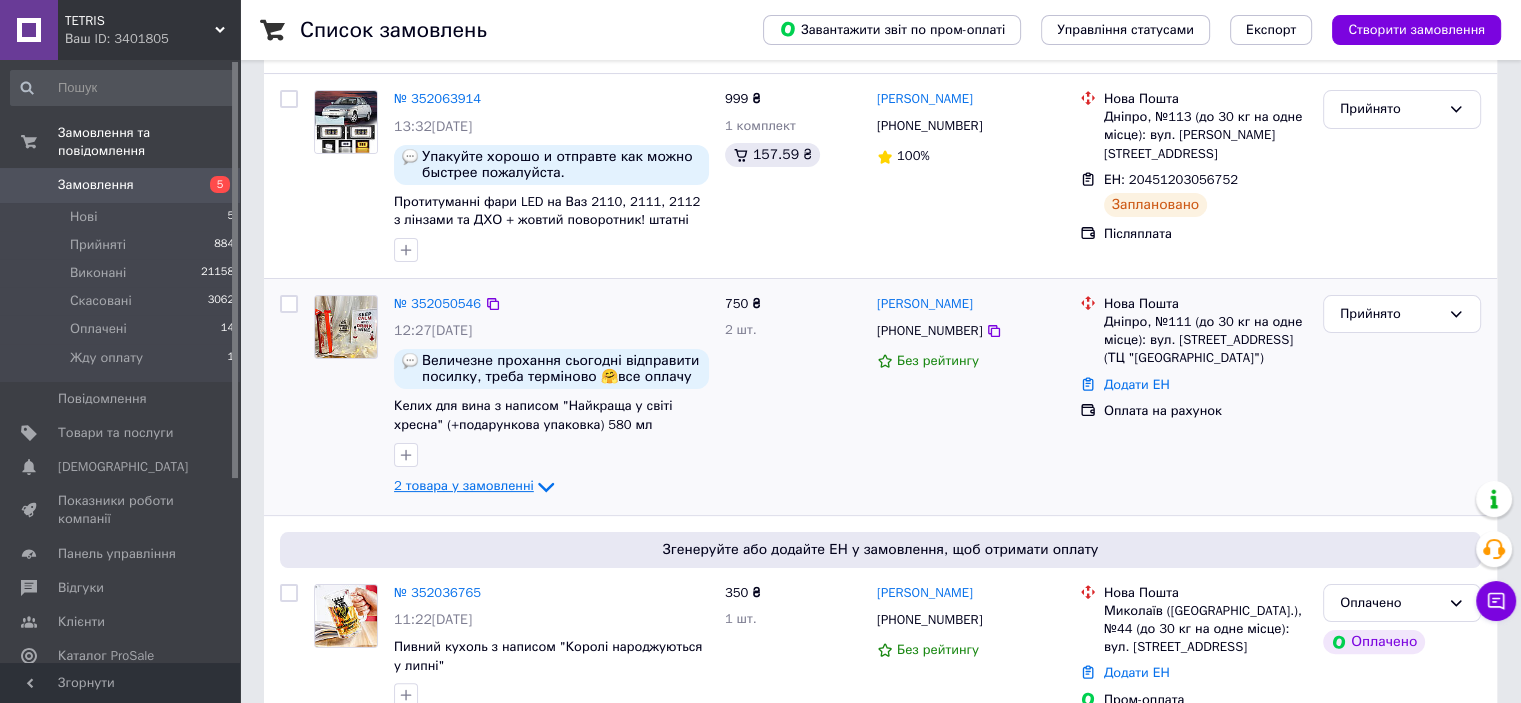 click on "2 товара у замовленні" at bounding box center [464, 485] 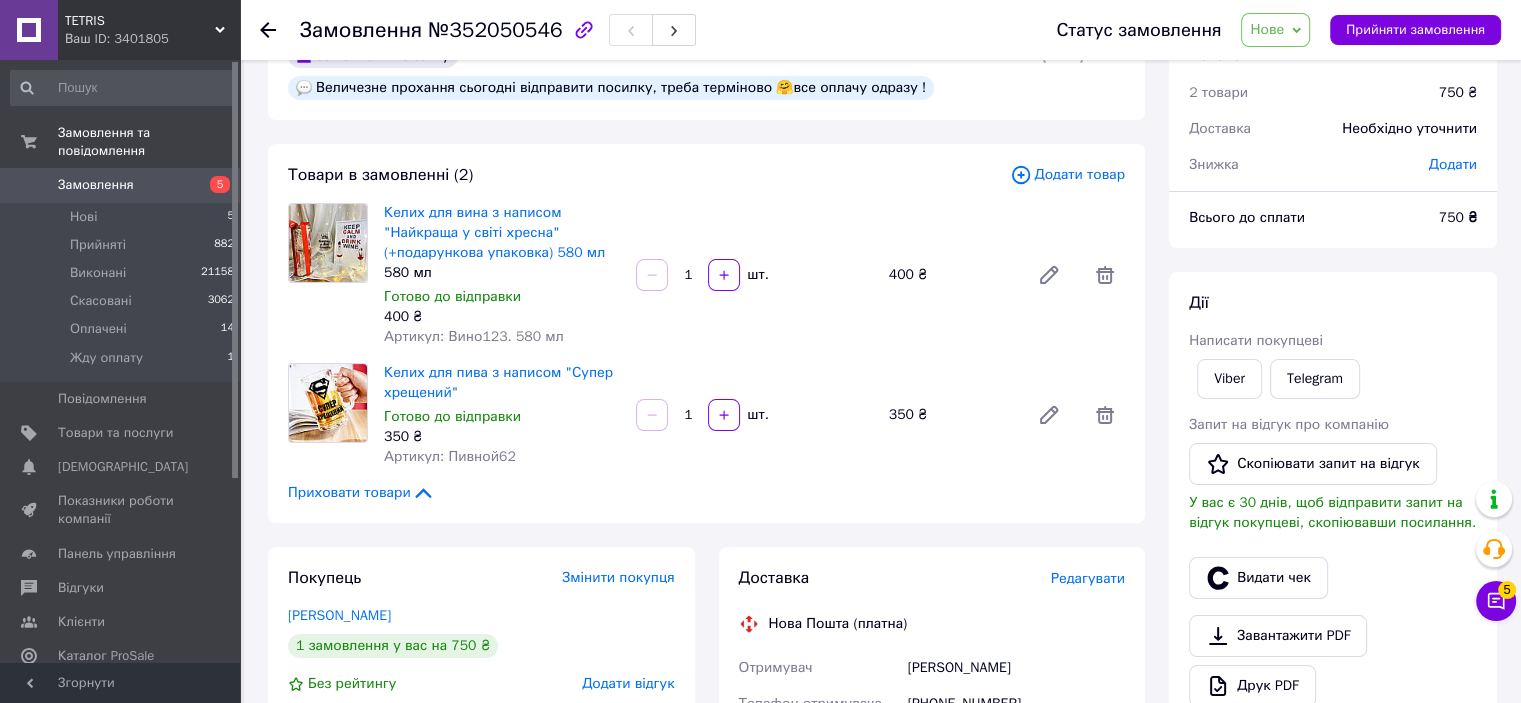 scroll, scrollTop: 0, scrollLeft: 0, axis: both 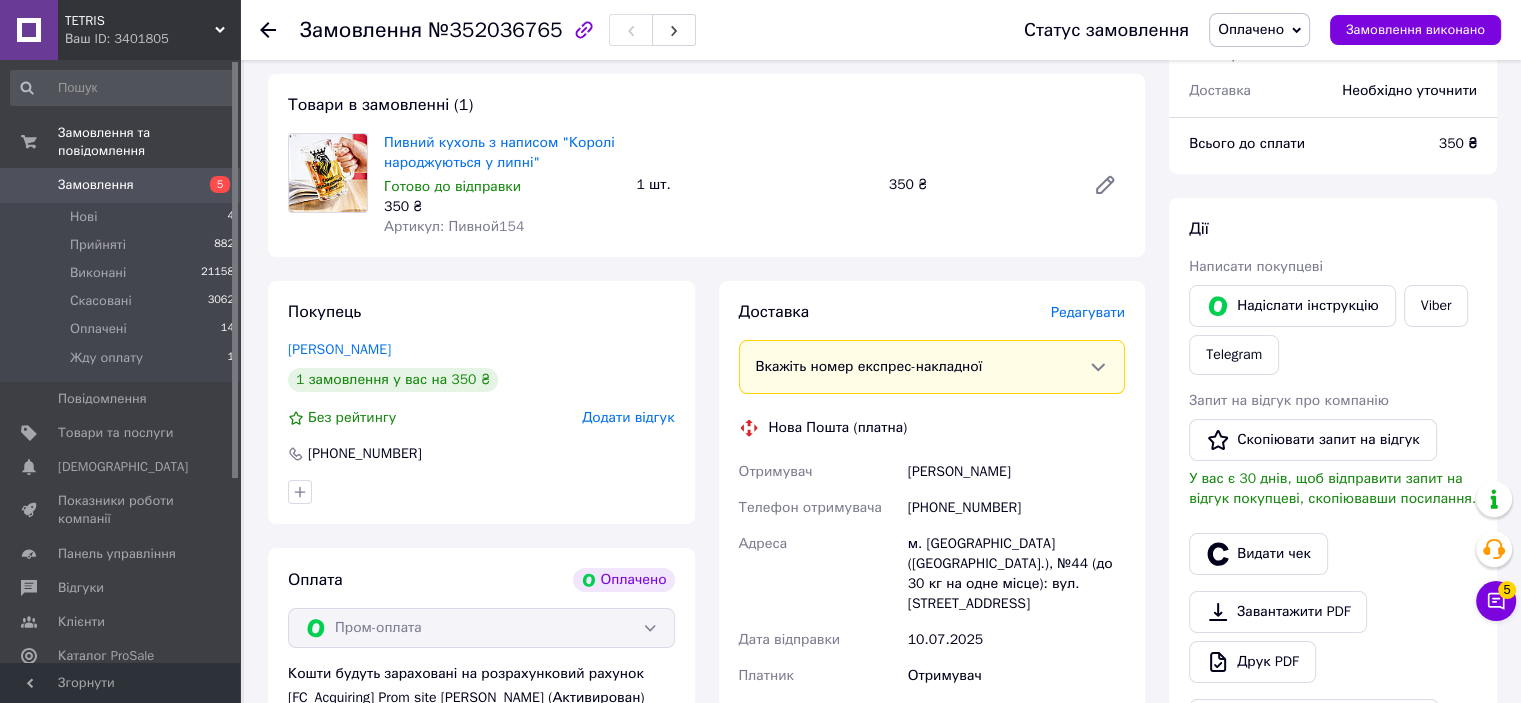 click on "+380675101430" at bounding box center [1016, 508] 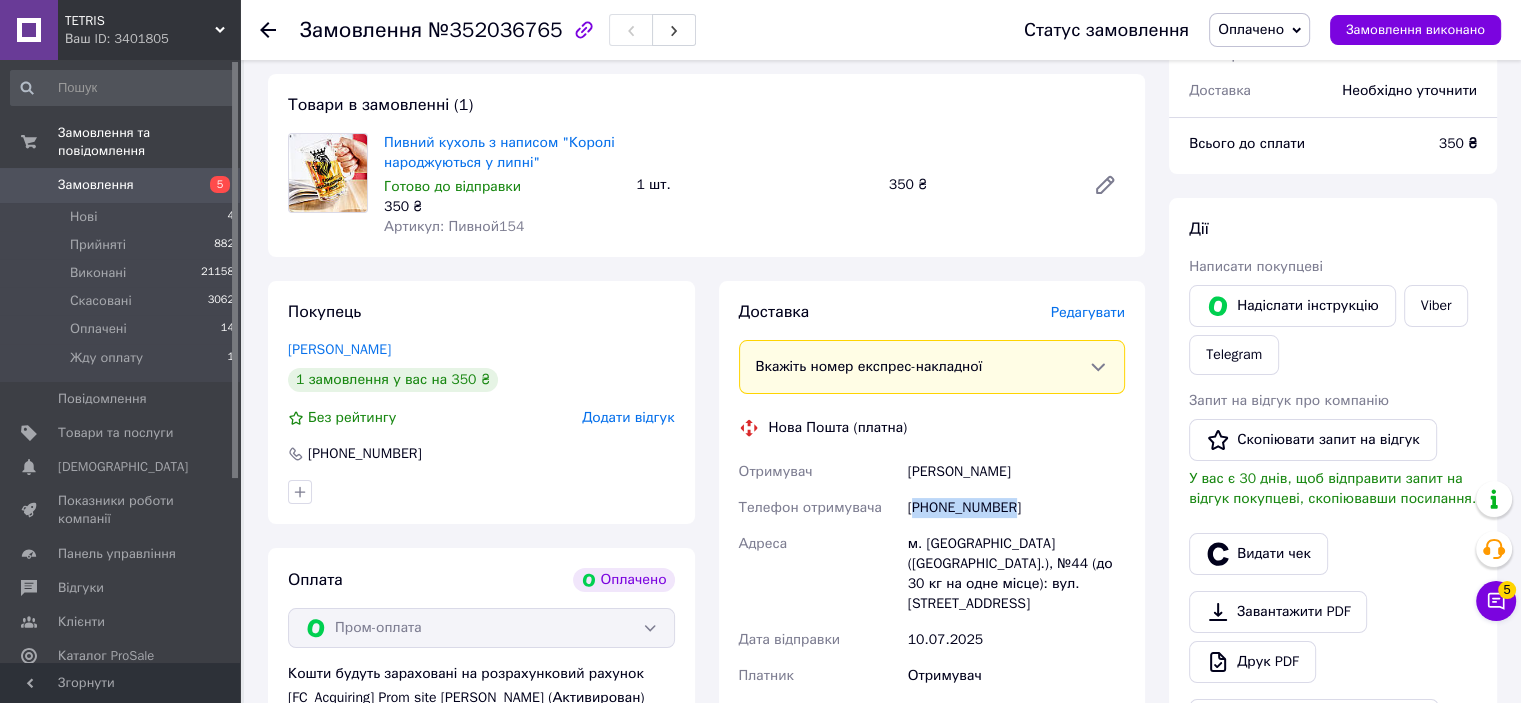 click on "+380675101430" at bounding box center (1016, 508) 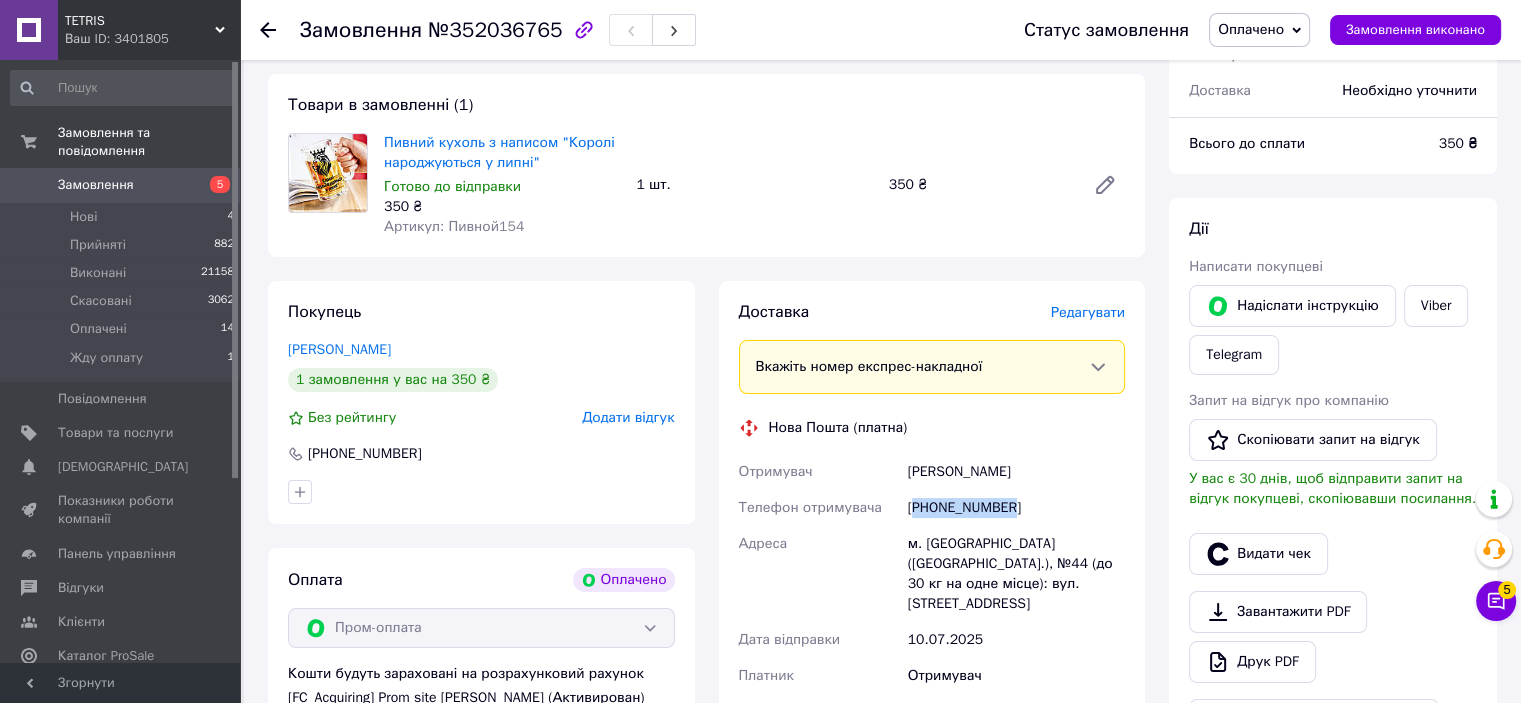 copy on "380675101430" 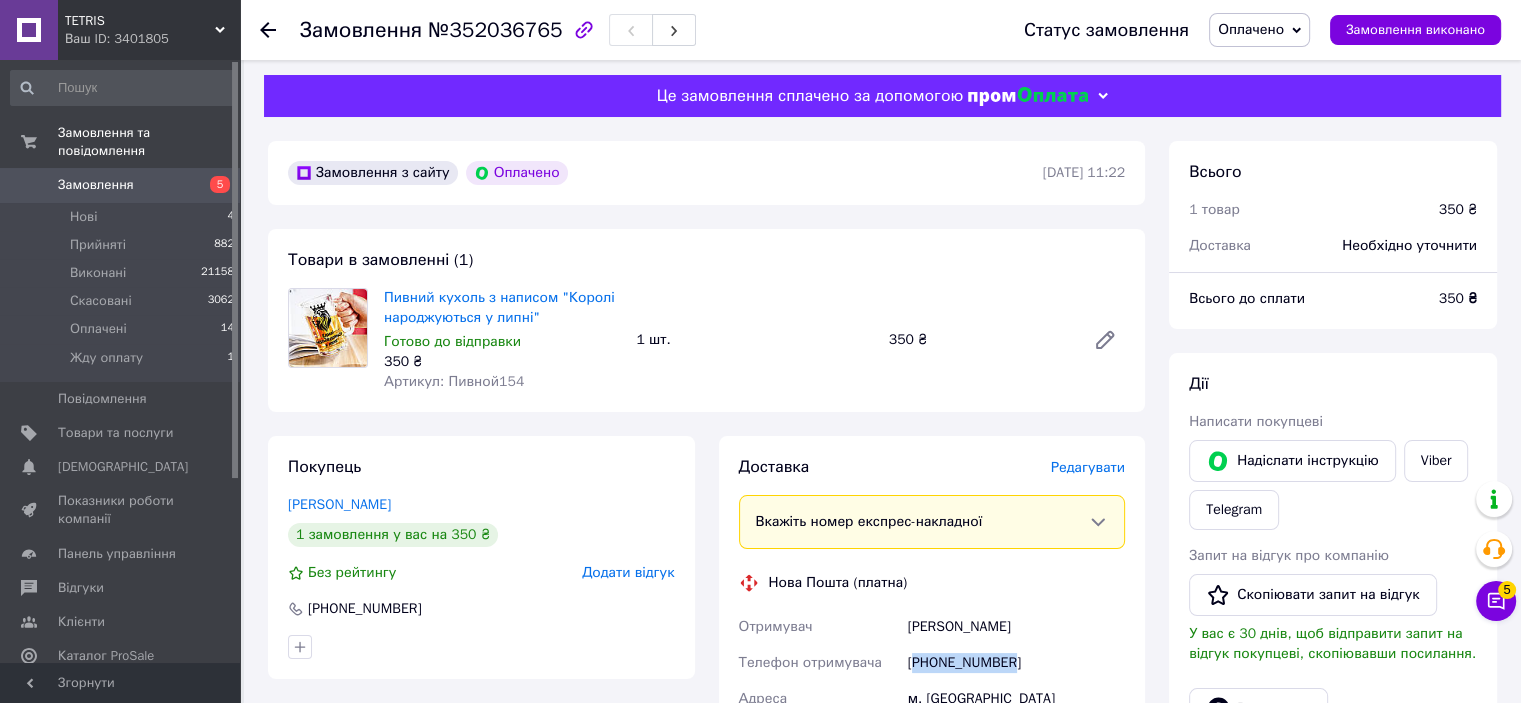 scroll, scrollTop: 0, scrollLeft: 0, axis: both 